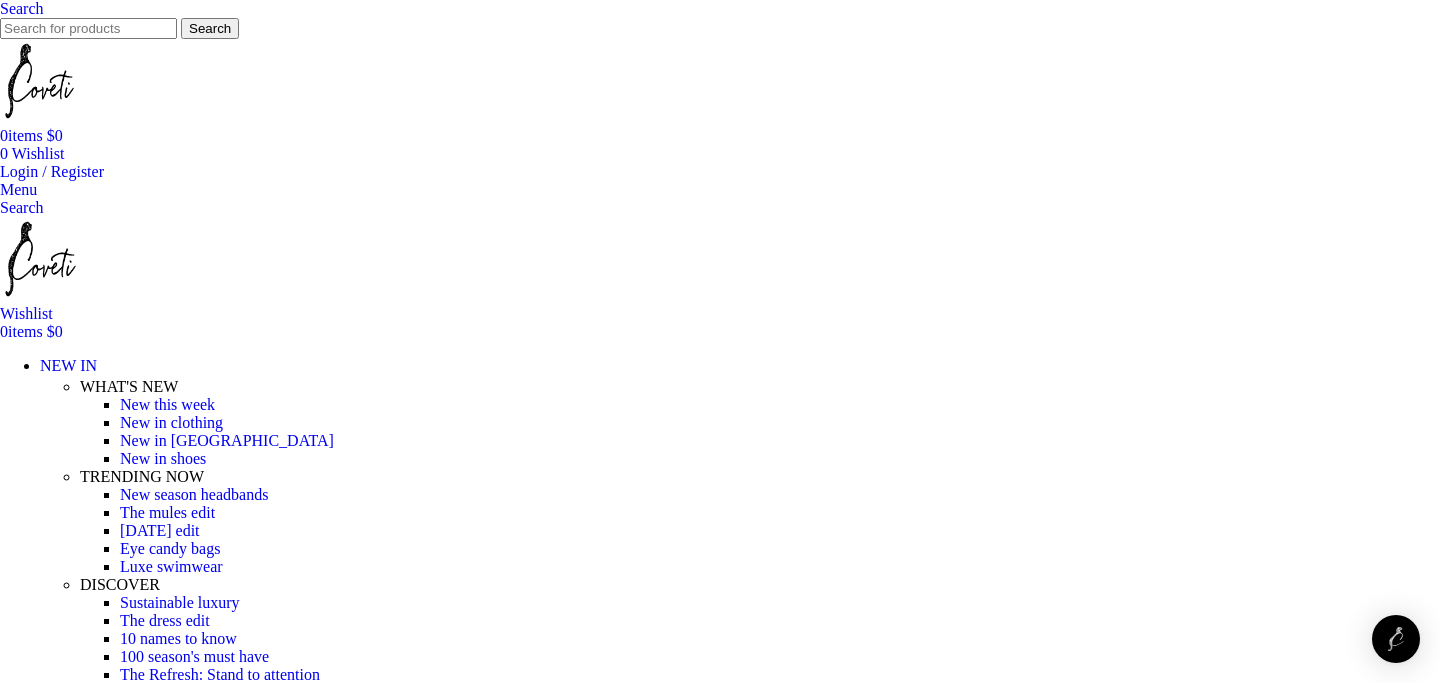 scroll, scrollTop: 0, scrollLeft: 0, axis: both 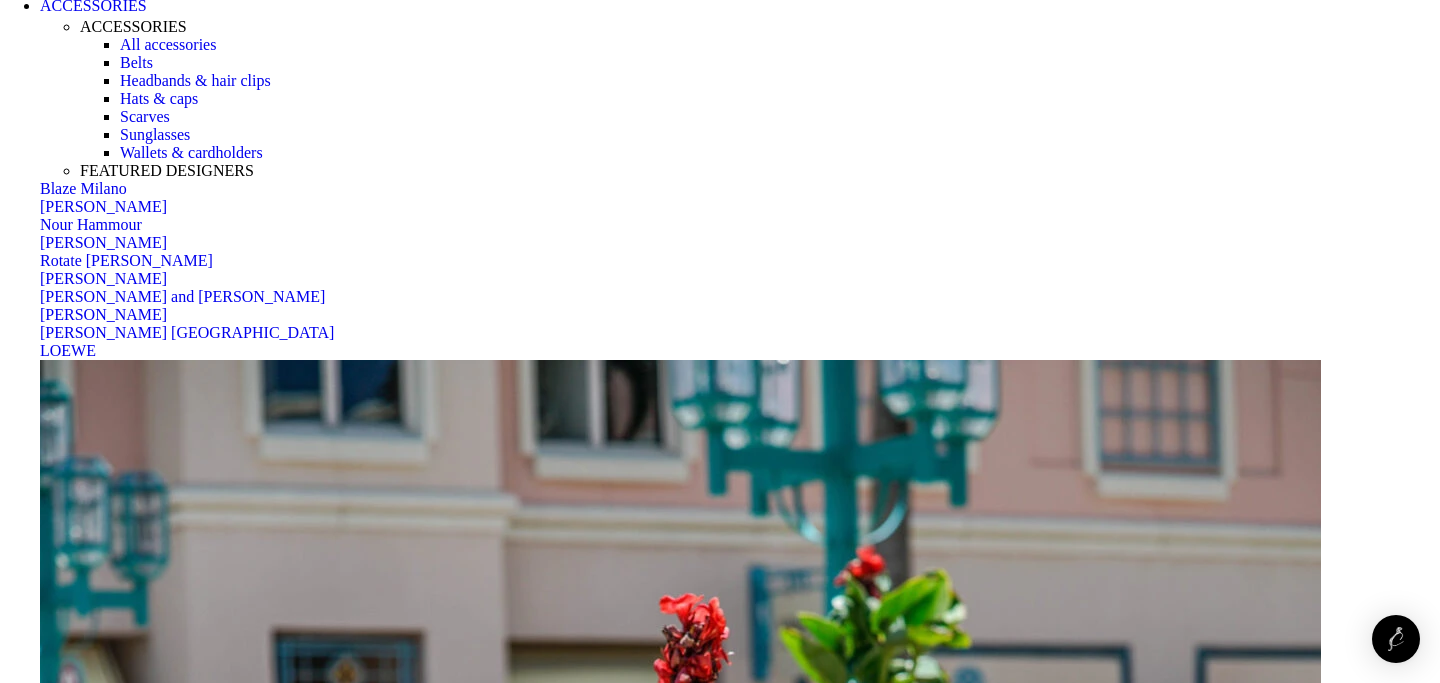 click on "Returns and Refunds" at bounding box center (107, 56385) 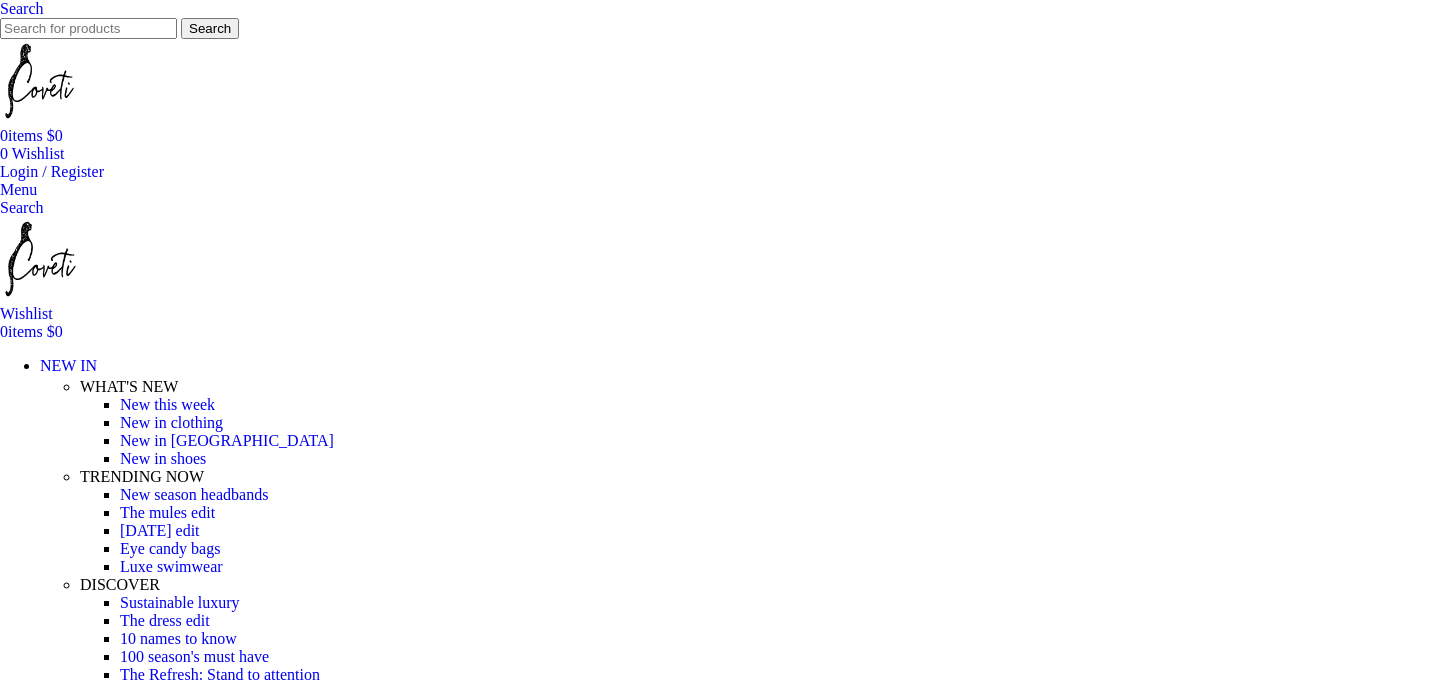 scroll, scrollTop: 375, scrollLeft: 0, axis: vertical 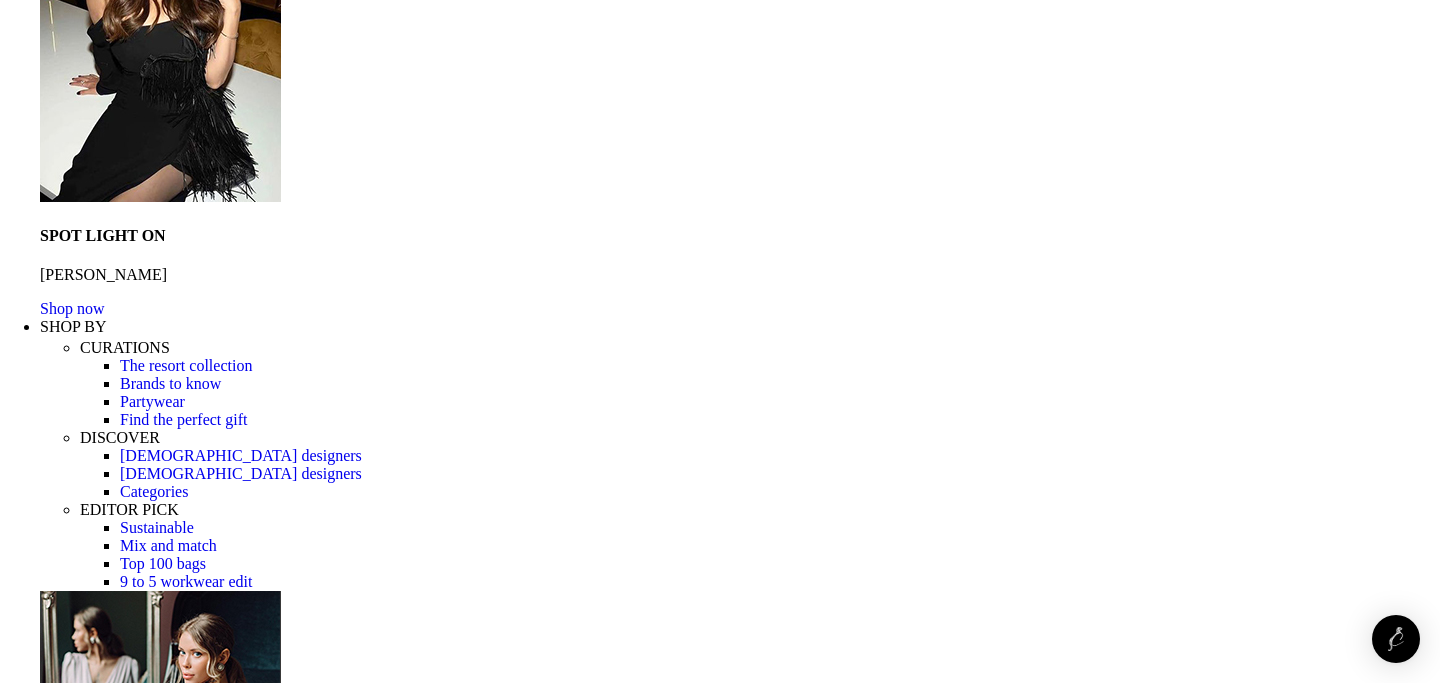 click on "Shipping & Returns" at bounding box center (104, 19120) 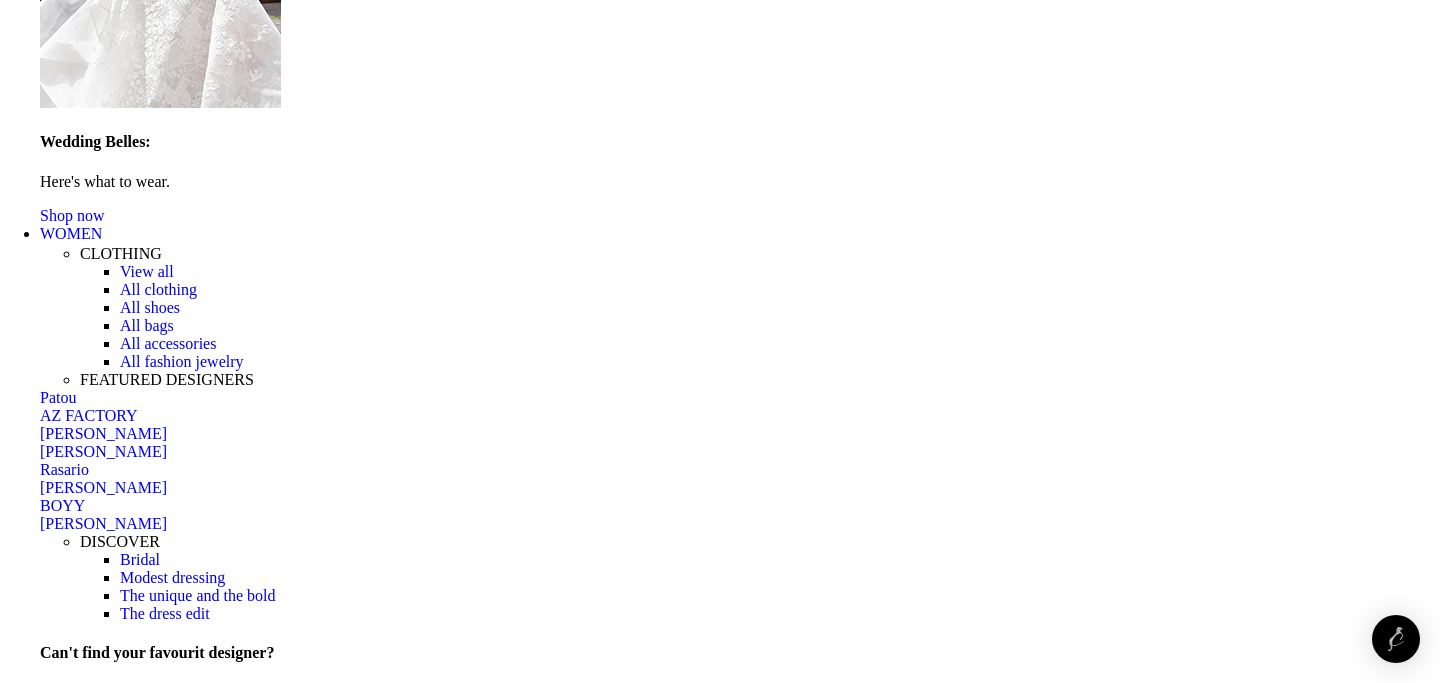 scroll, scrollTop: 2291, scrollLeft: 0, axis: vertical 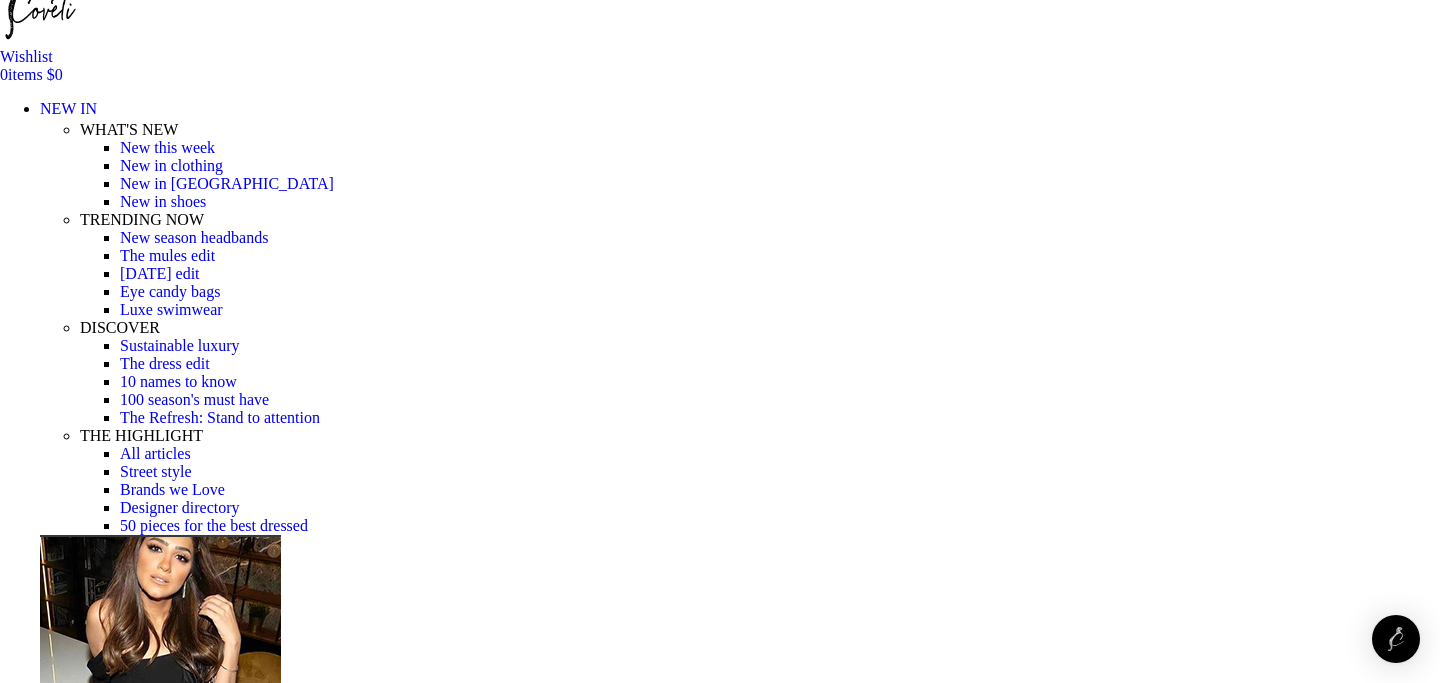 click on "What is the return policy?" at bounding box center (720, 15833) 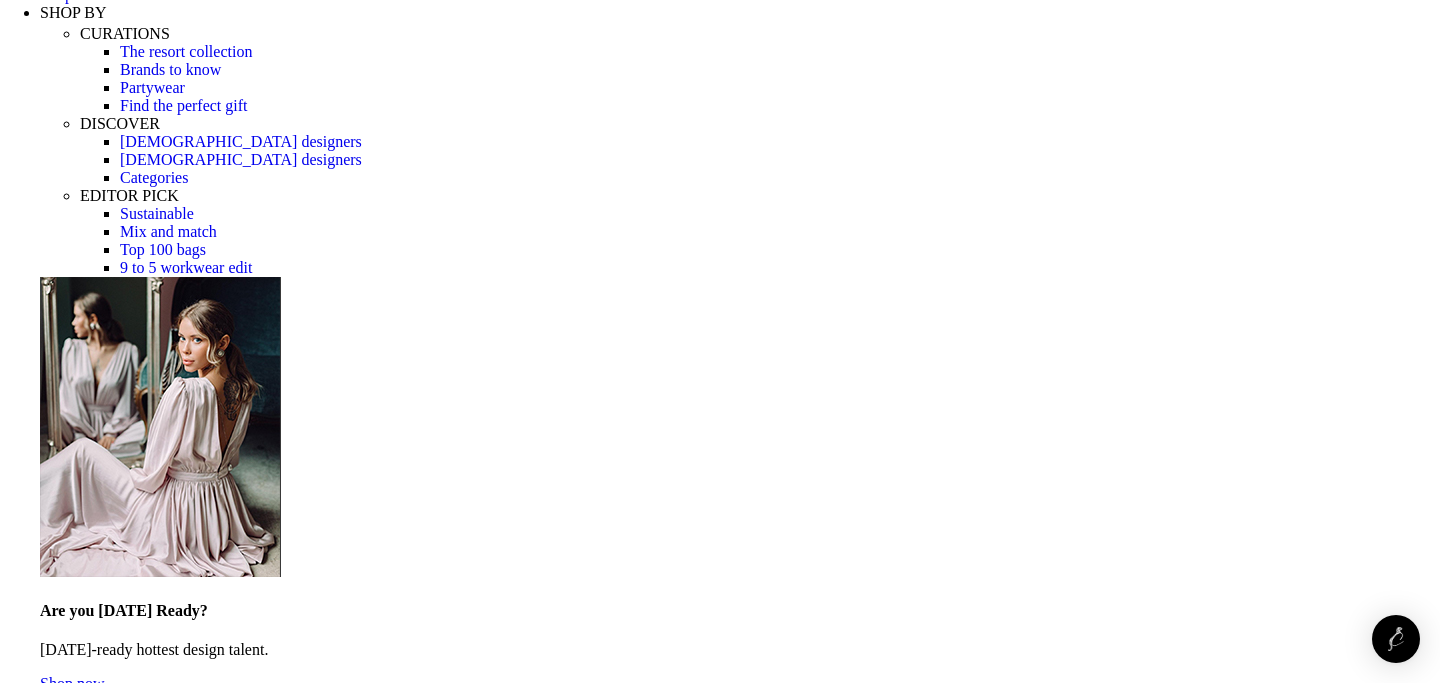 scroll, scrollTop: 0, scrollLeft: 0, axis: both 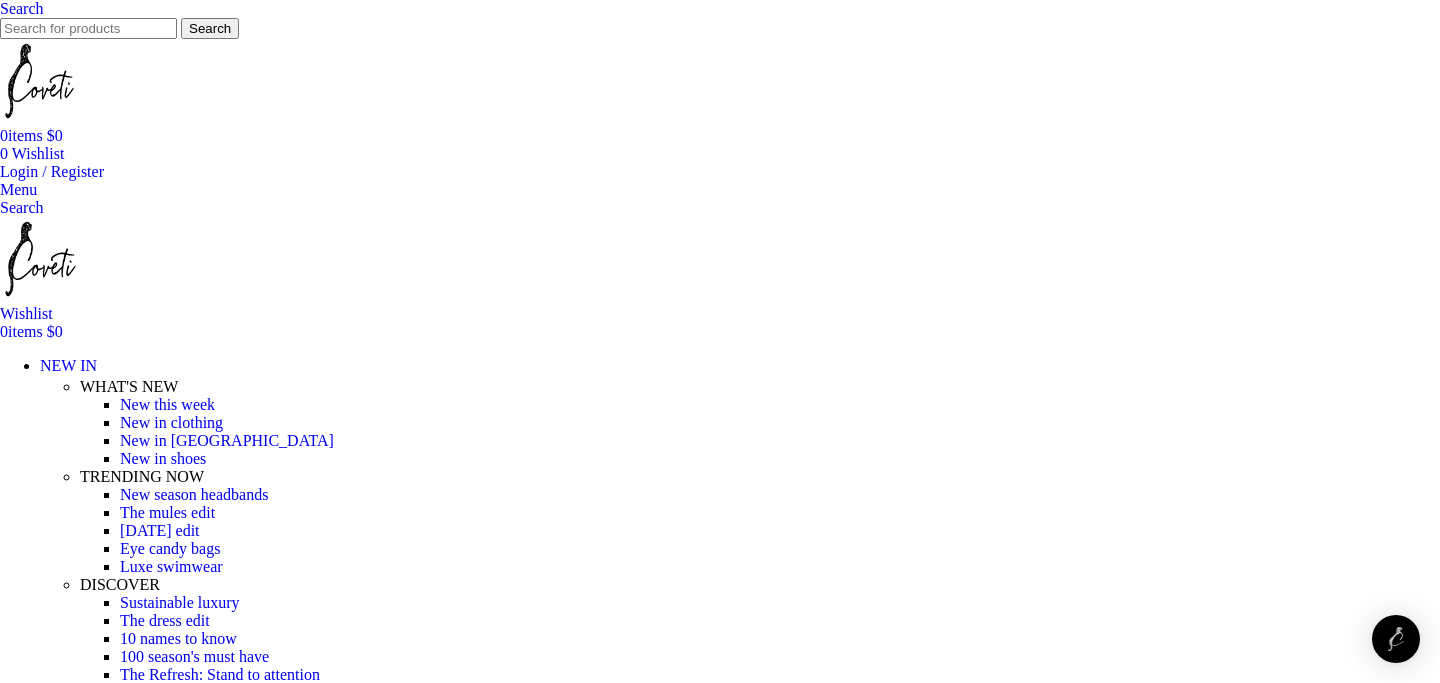 click on "[DEMOGRAPHIC_DATA] designers" at bounding box center (241, 1363) 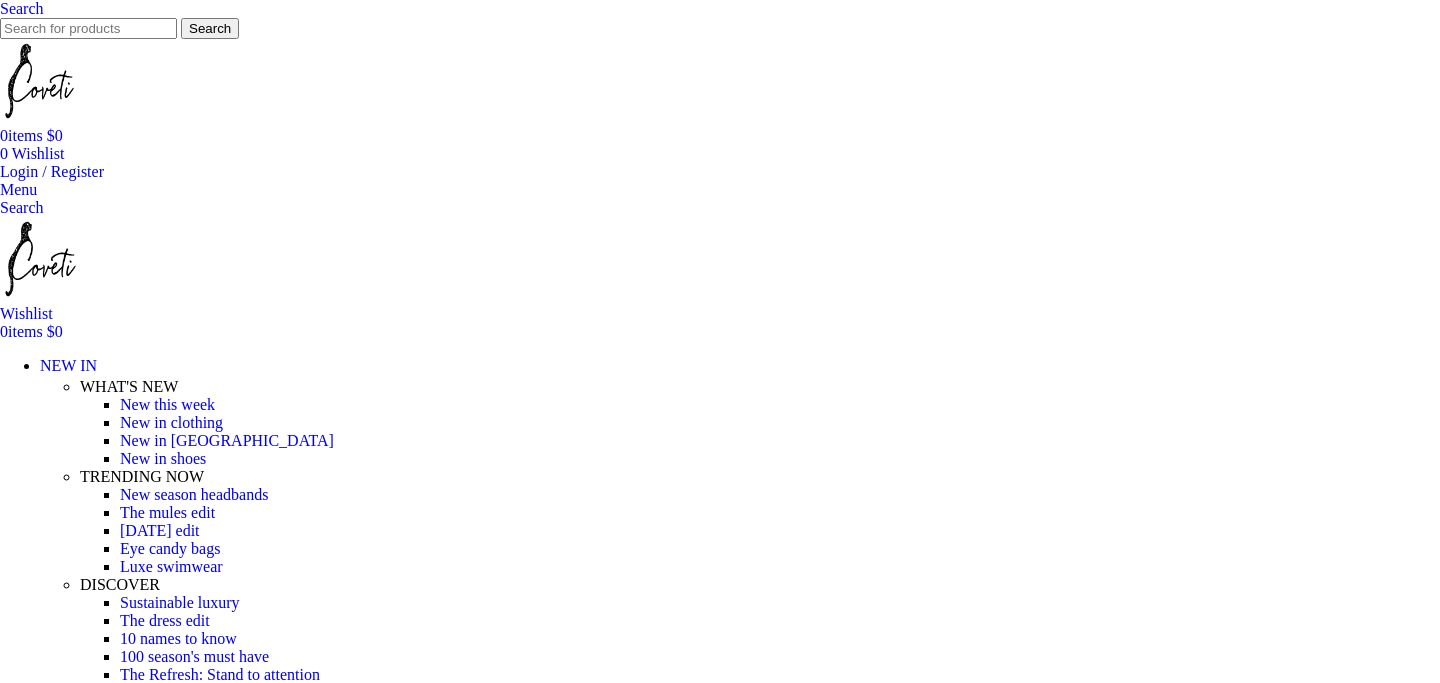 scroll, scrollTop: 0, scrollLeft: 0, axis: both 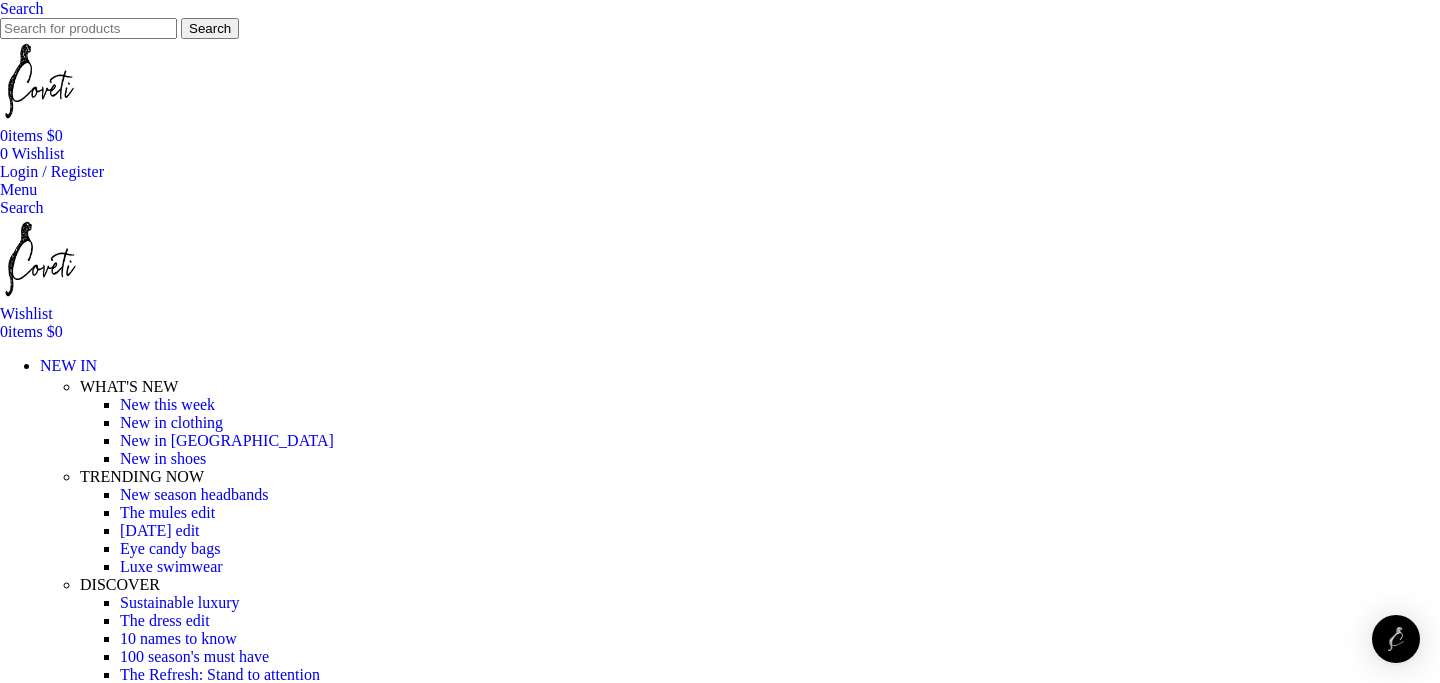 click on "Categories" at bounding box center [720, 15861] 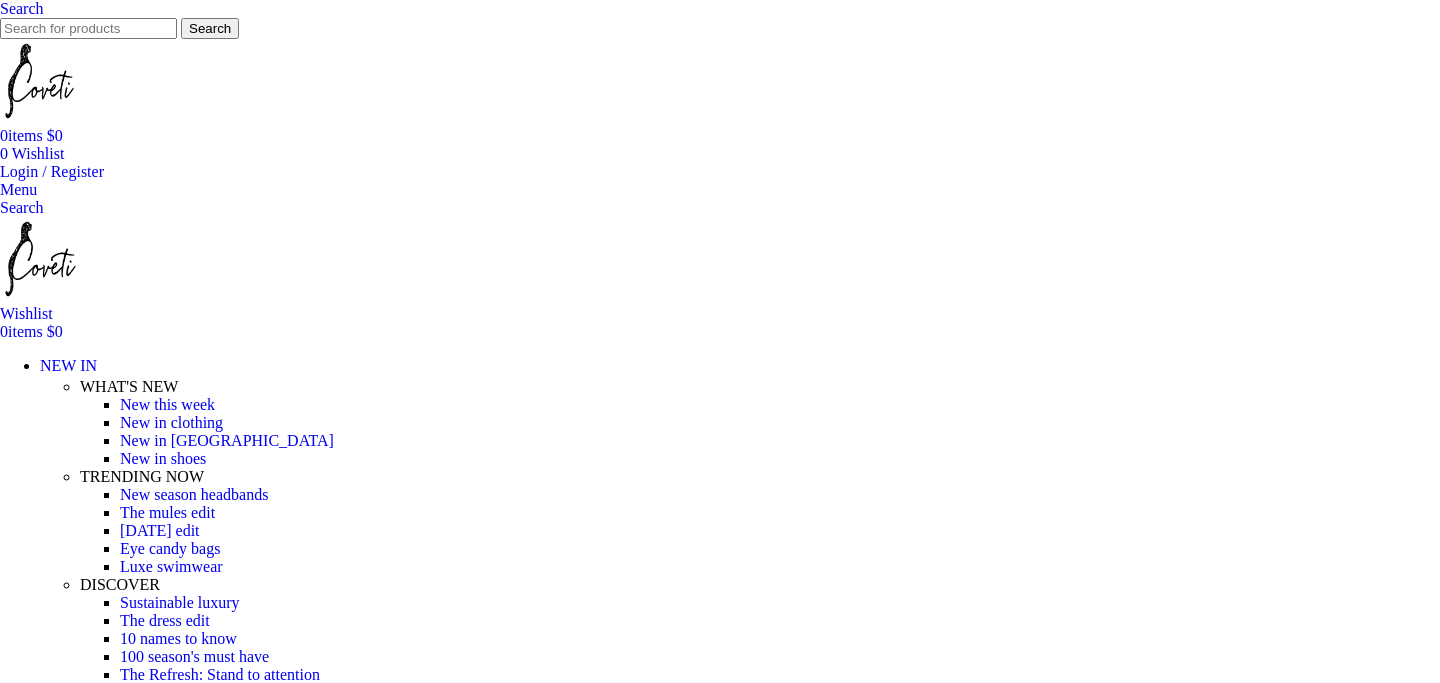 scroll, scrollTop: 0, scrollLeft: 0, axis: both 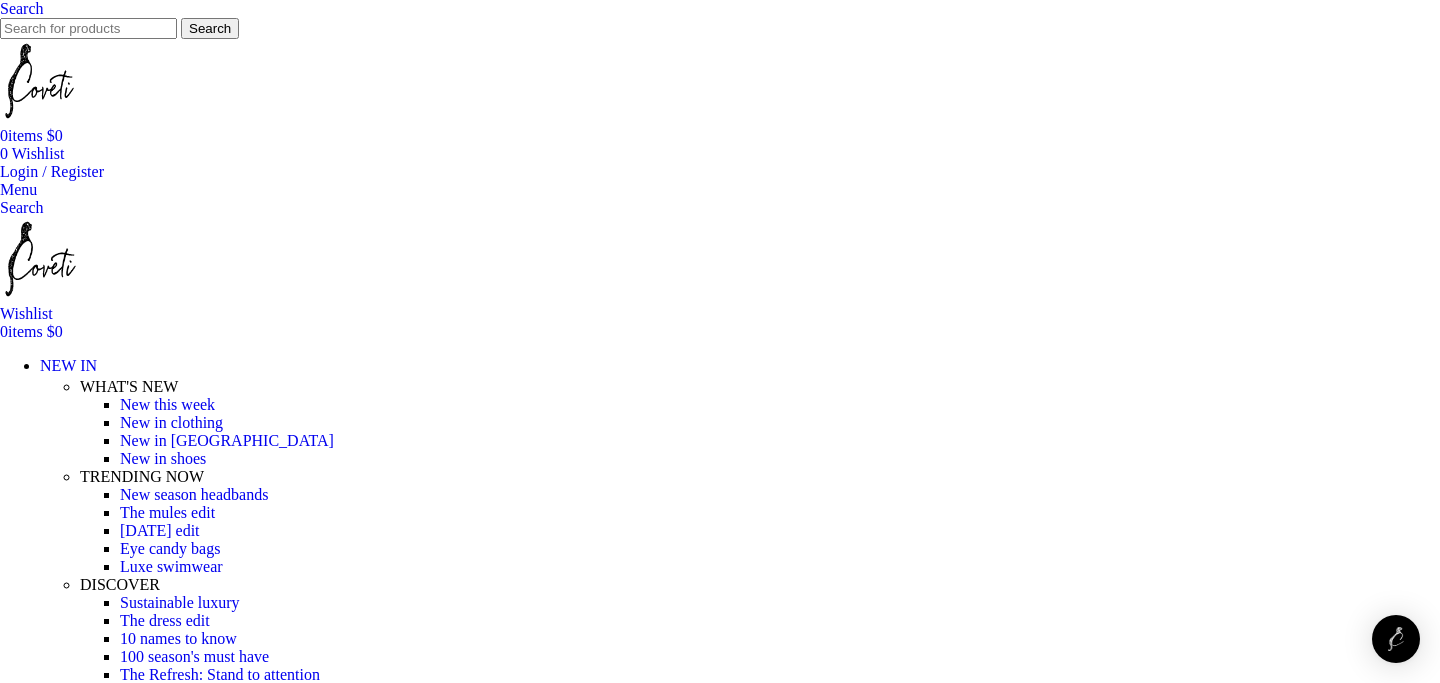 click on "Partywear" at bounding box center (152, 1291) 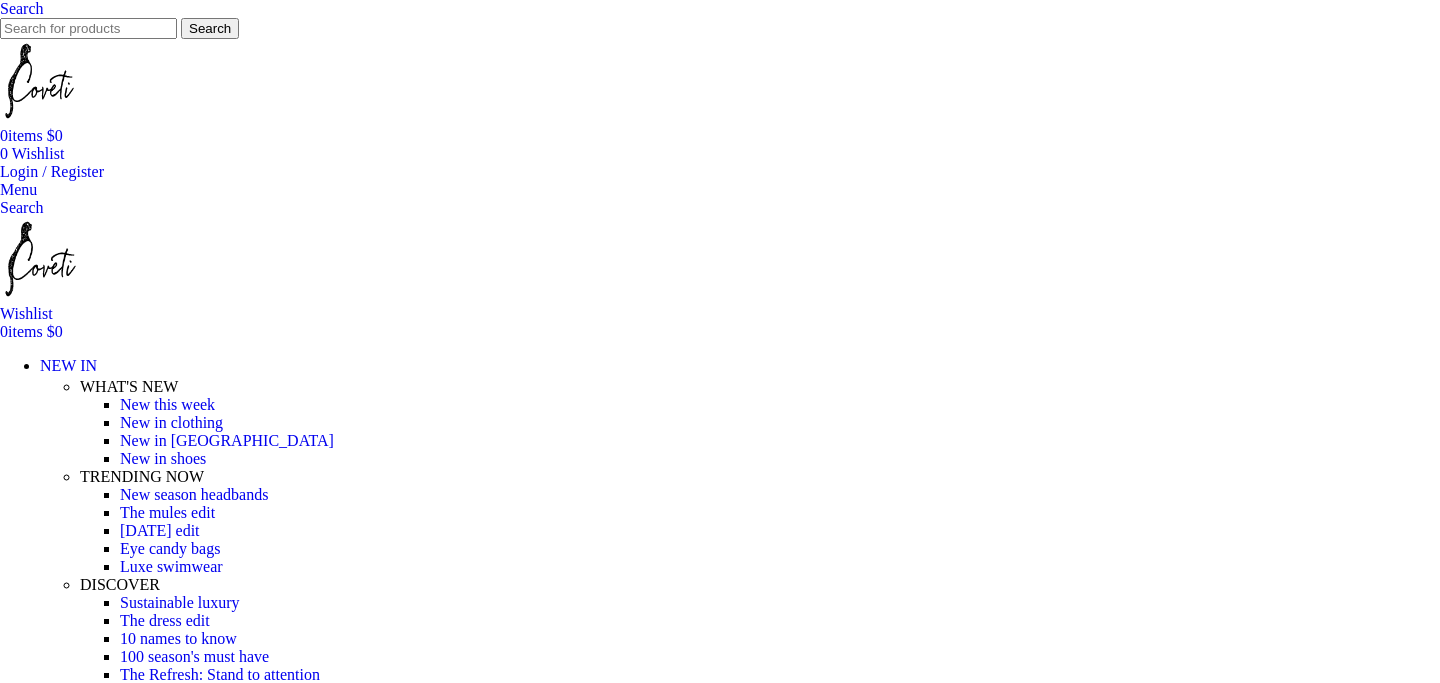 scroll, scrollTop: 0, scrollLeft: 0, axis: both 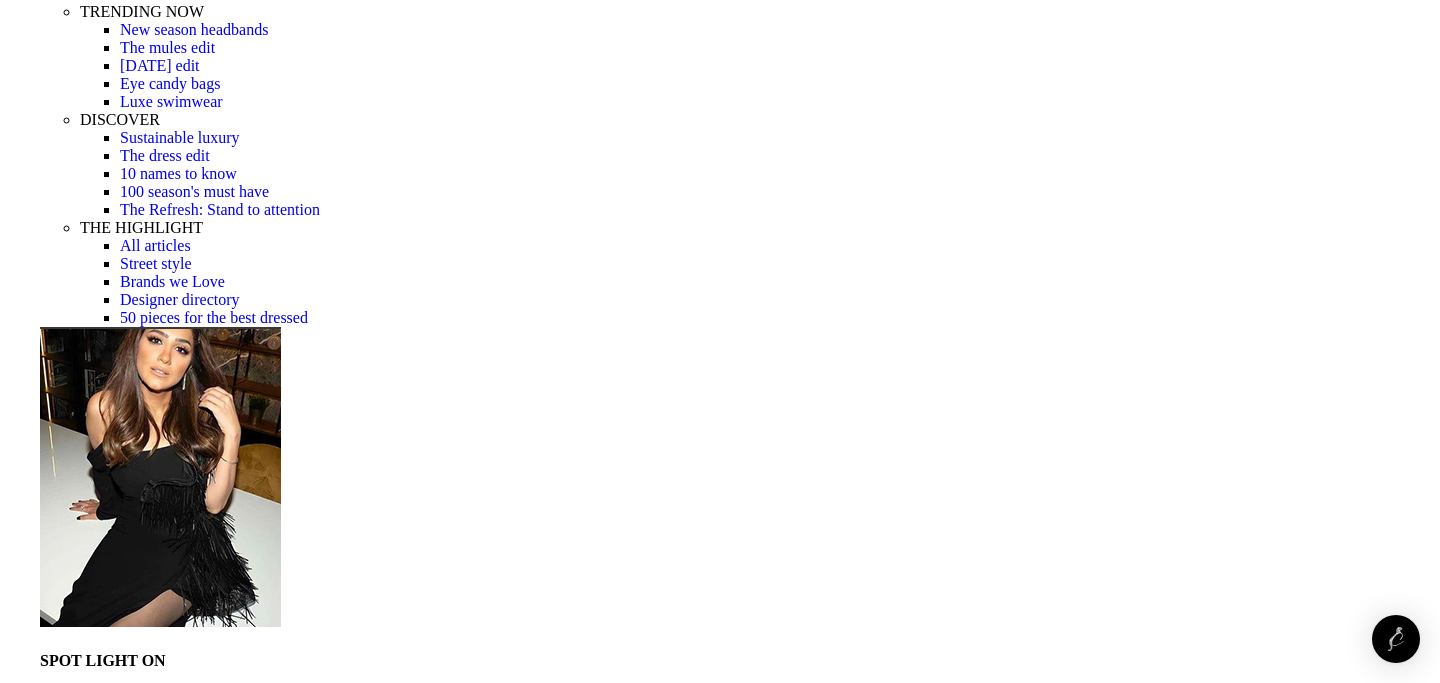 click at bounding box center [720, 19982] 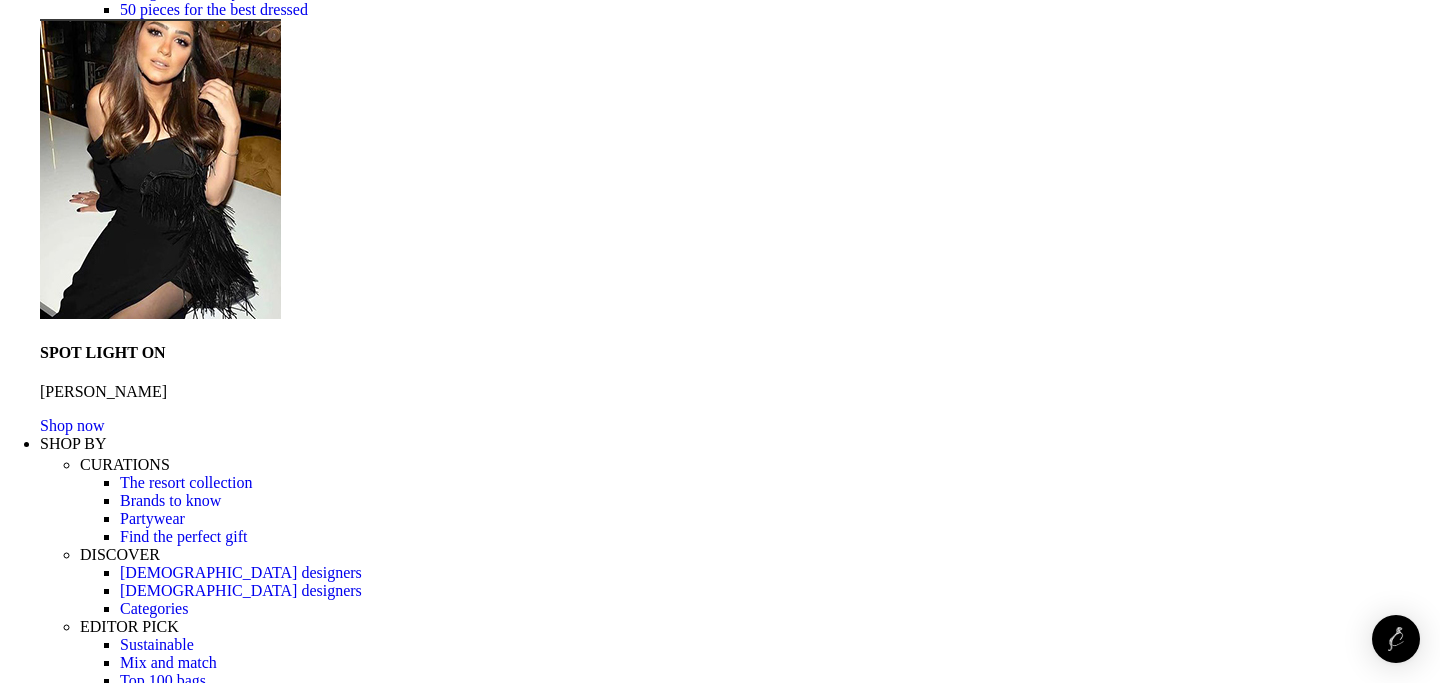 scroll, scrollTop: 750, scrollLeft: 0, axis: vertical 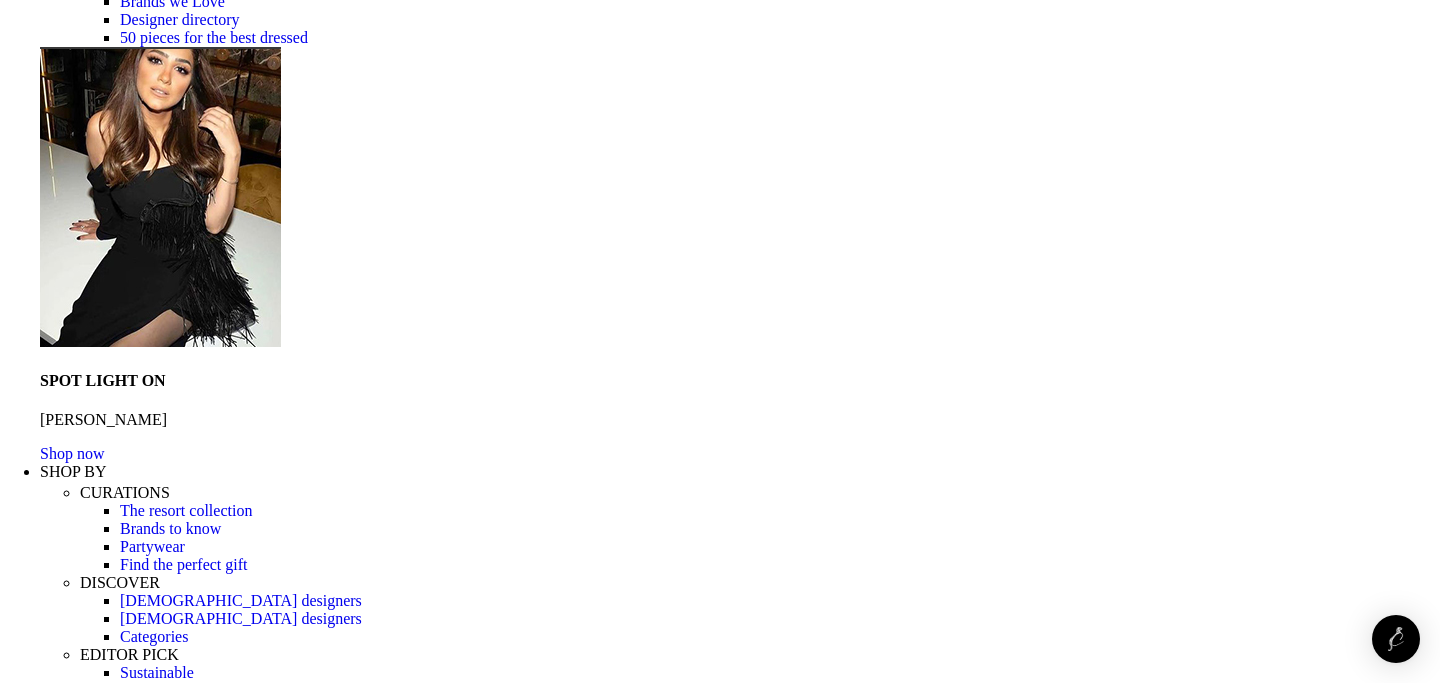 click at bounding box center [720, 20650] 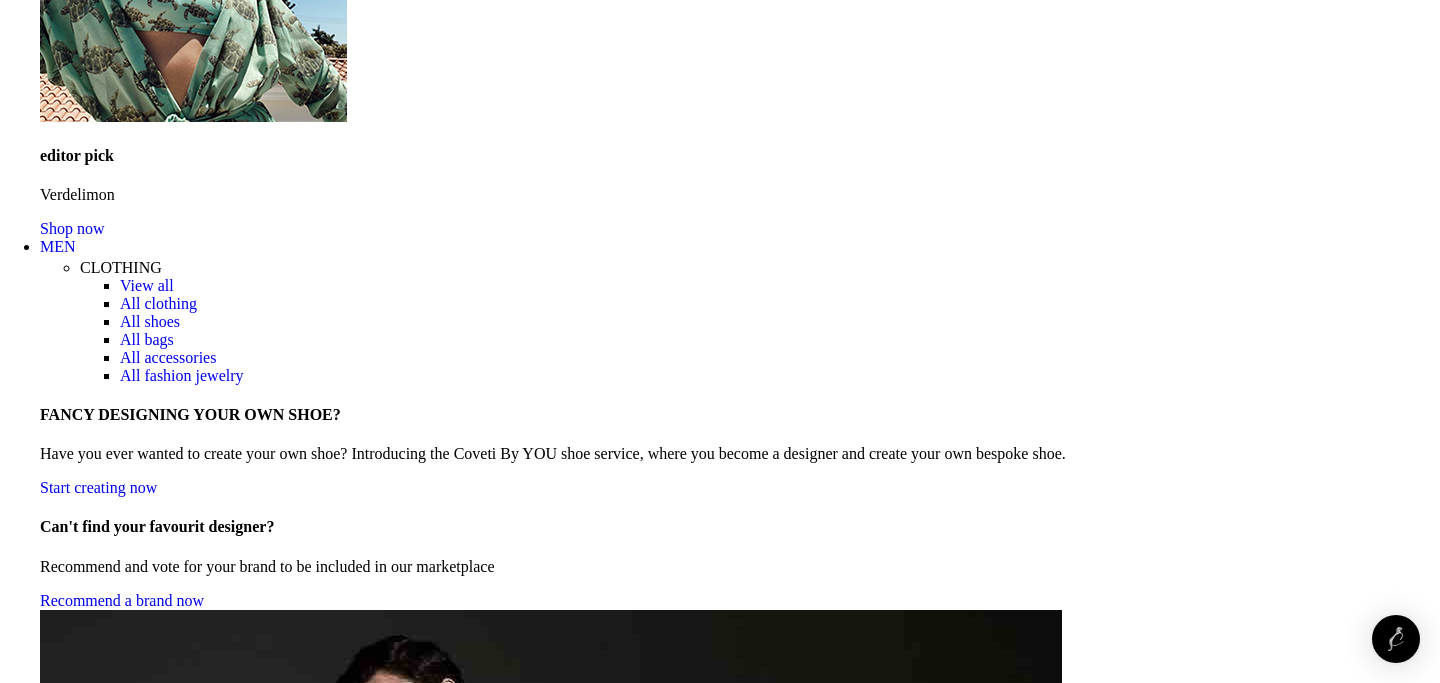 scroll, scrollTop: 3214, scrollLeft: 0, axis: vertical 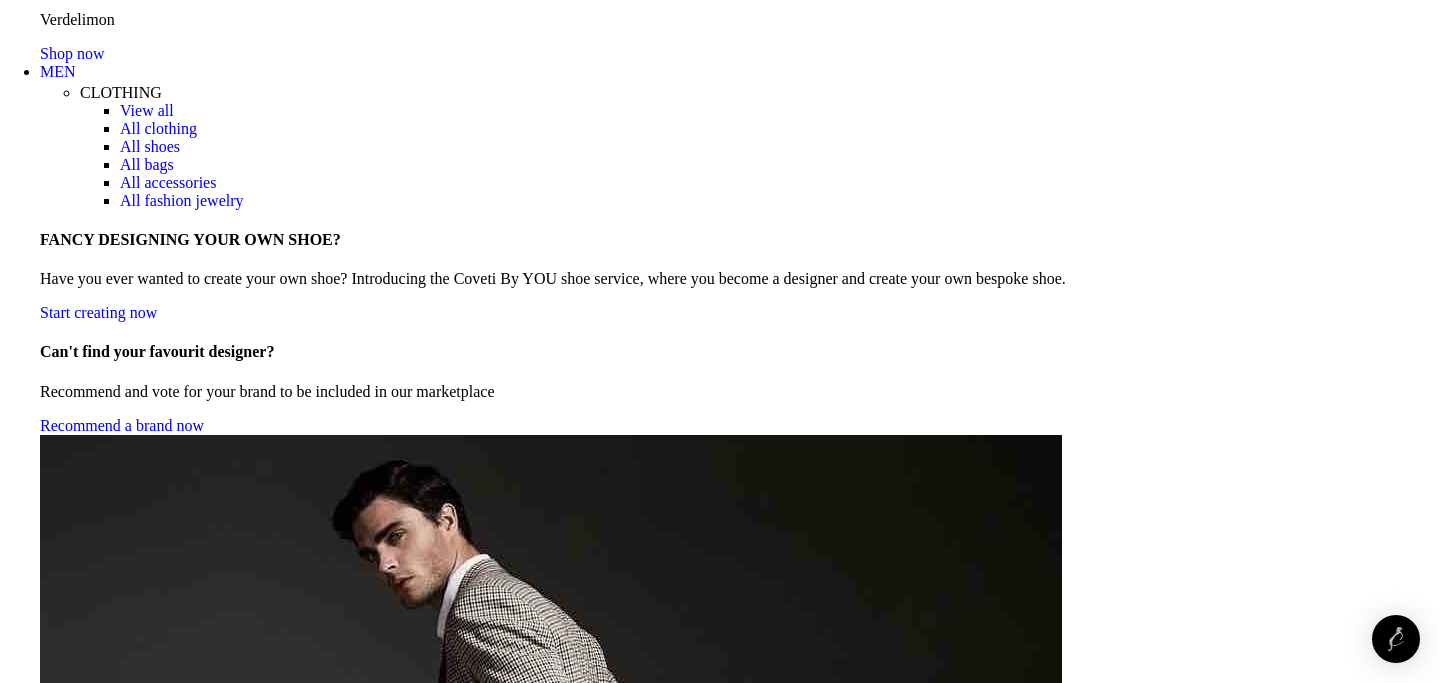 click at bounding box center (720, 44123) 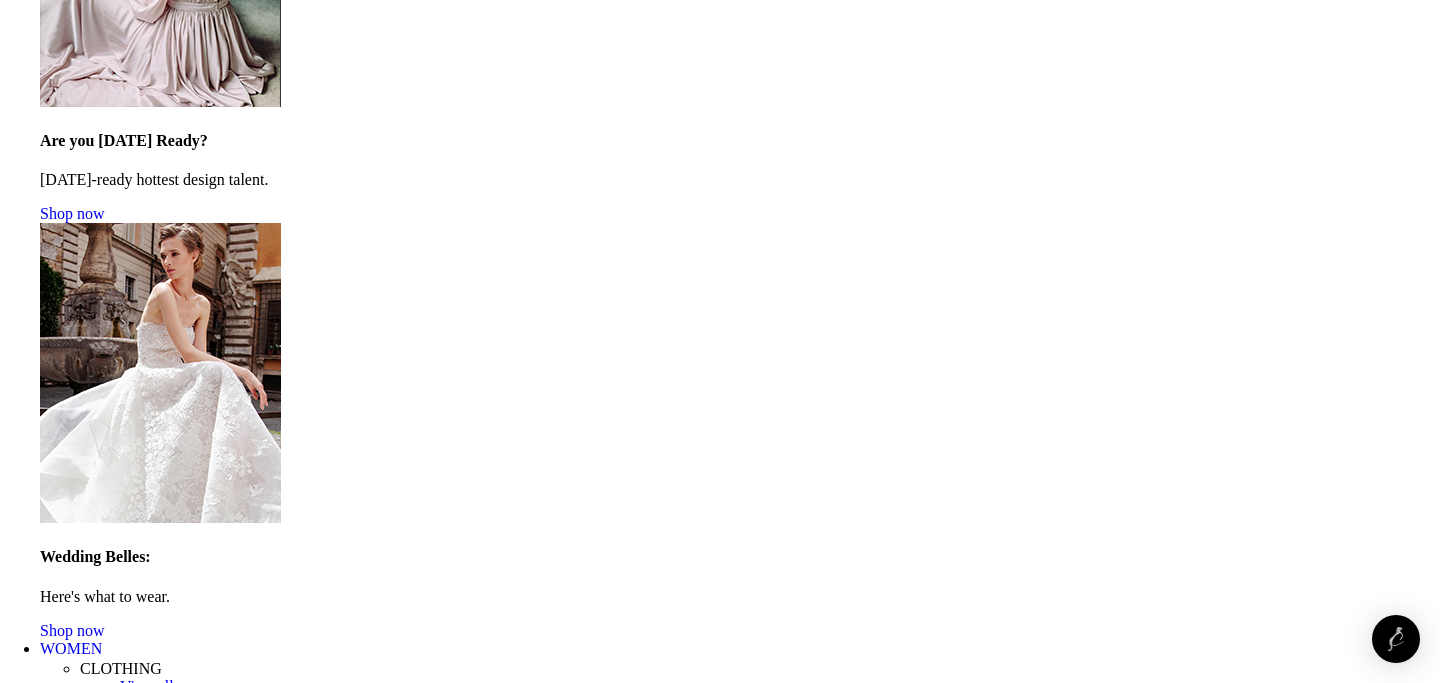 scroll, scrollTop: 1673, scrollLeft: 0, axis: vertical 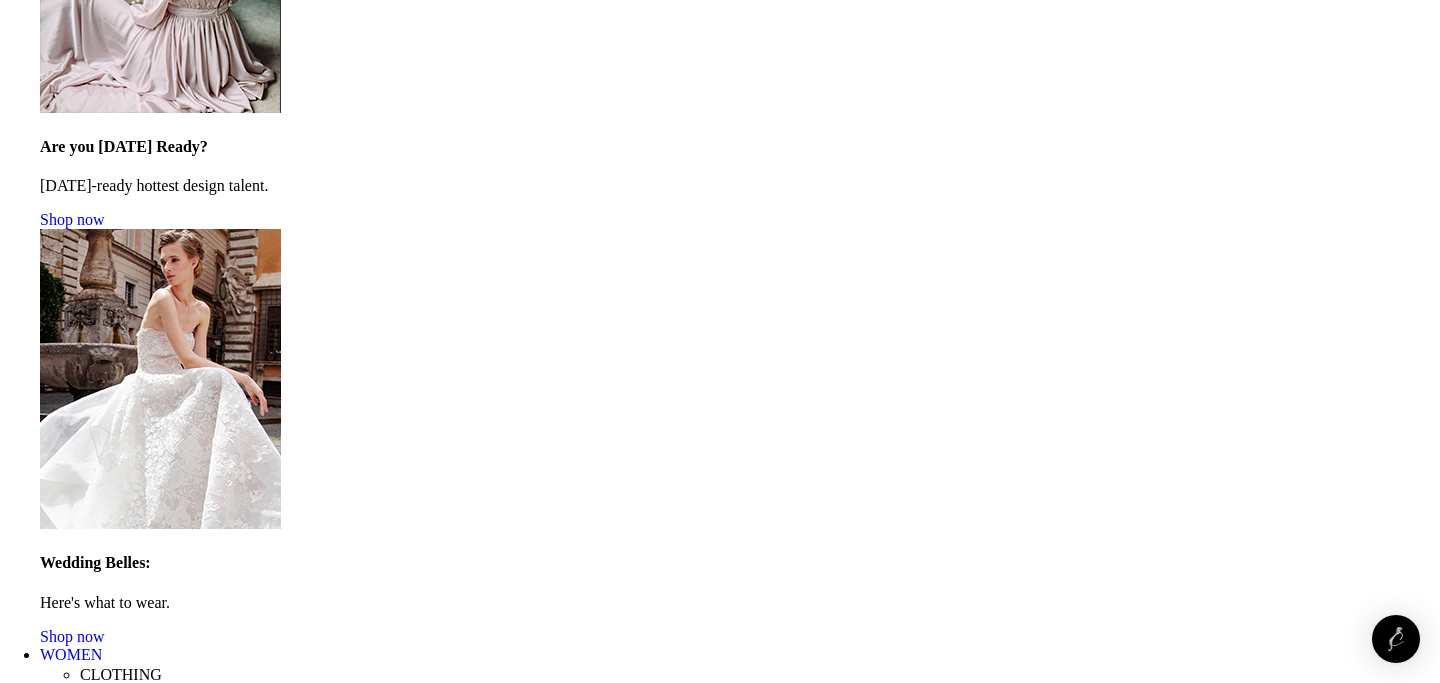 click on "The dress edit" at bounding box center (165, 1034) 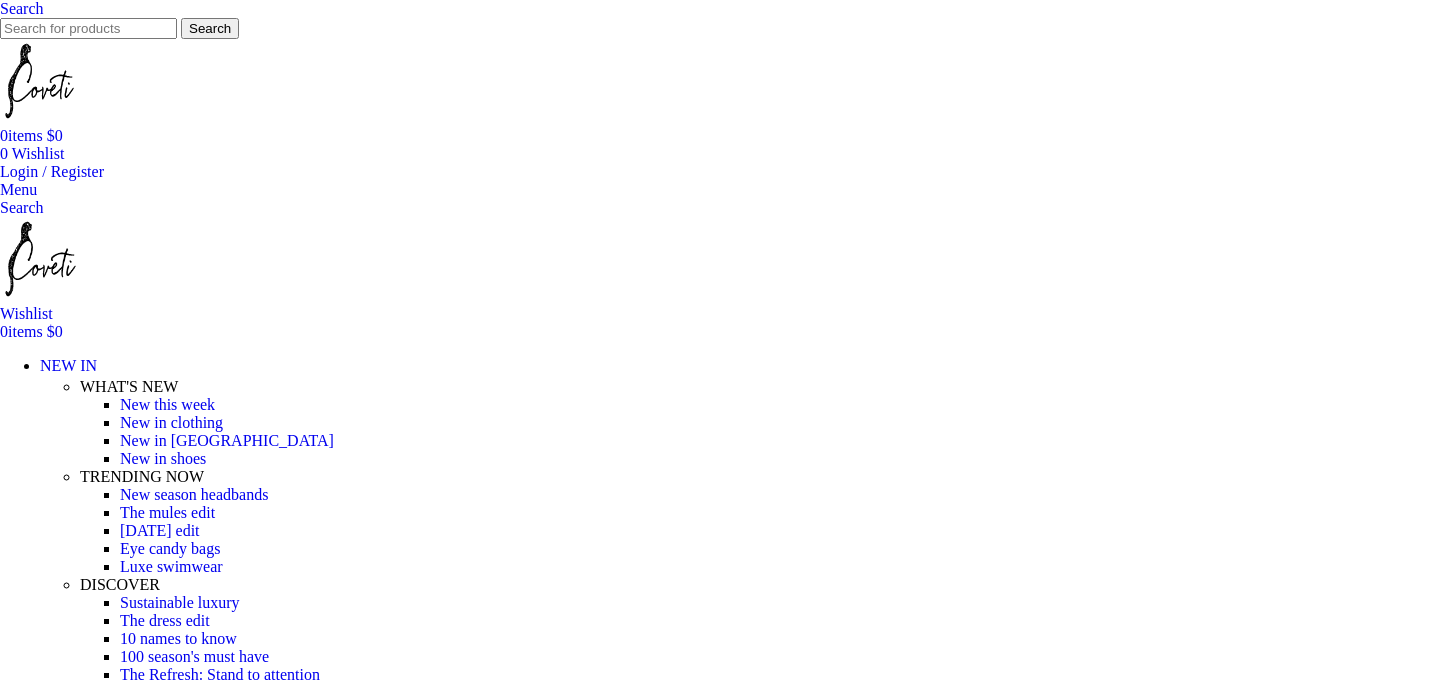 scroll, scrollTop: 0, scrollLeft: 0, axis: both 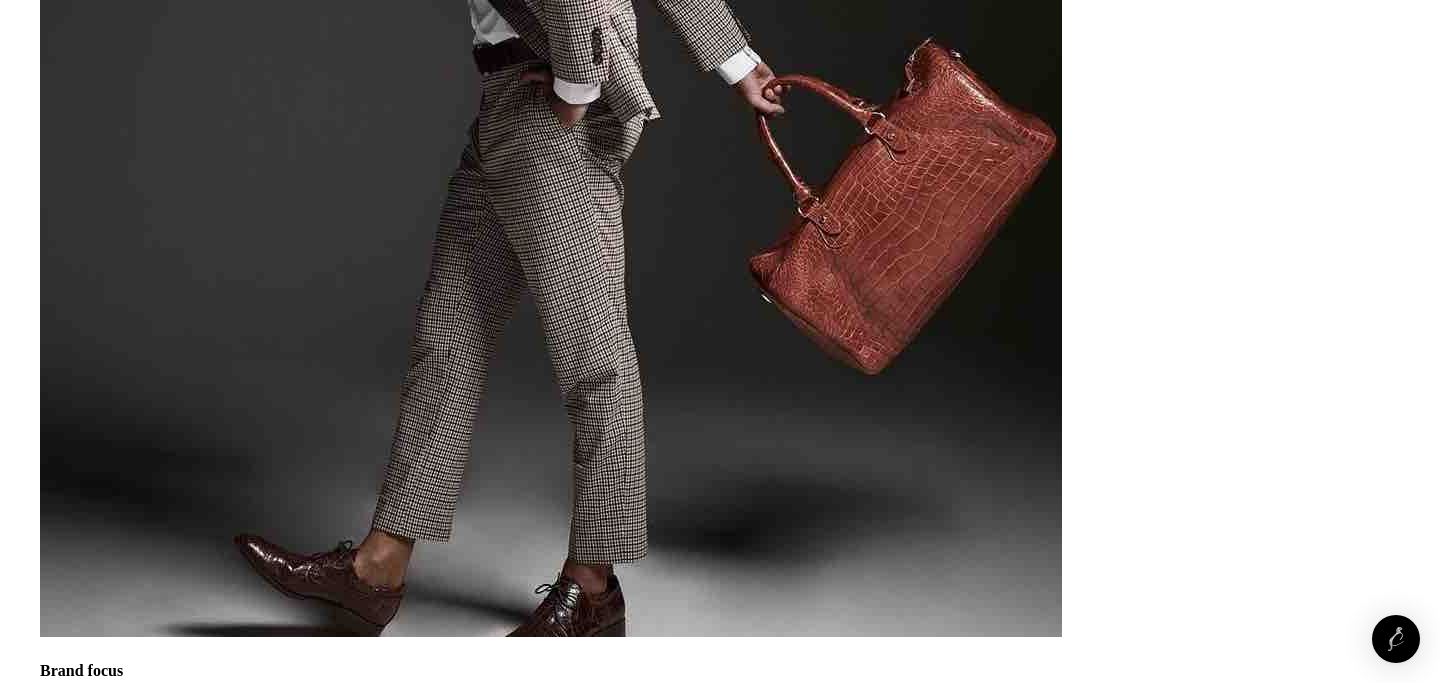 click at bounding box center [720, 51897] 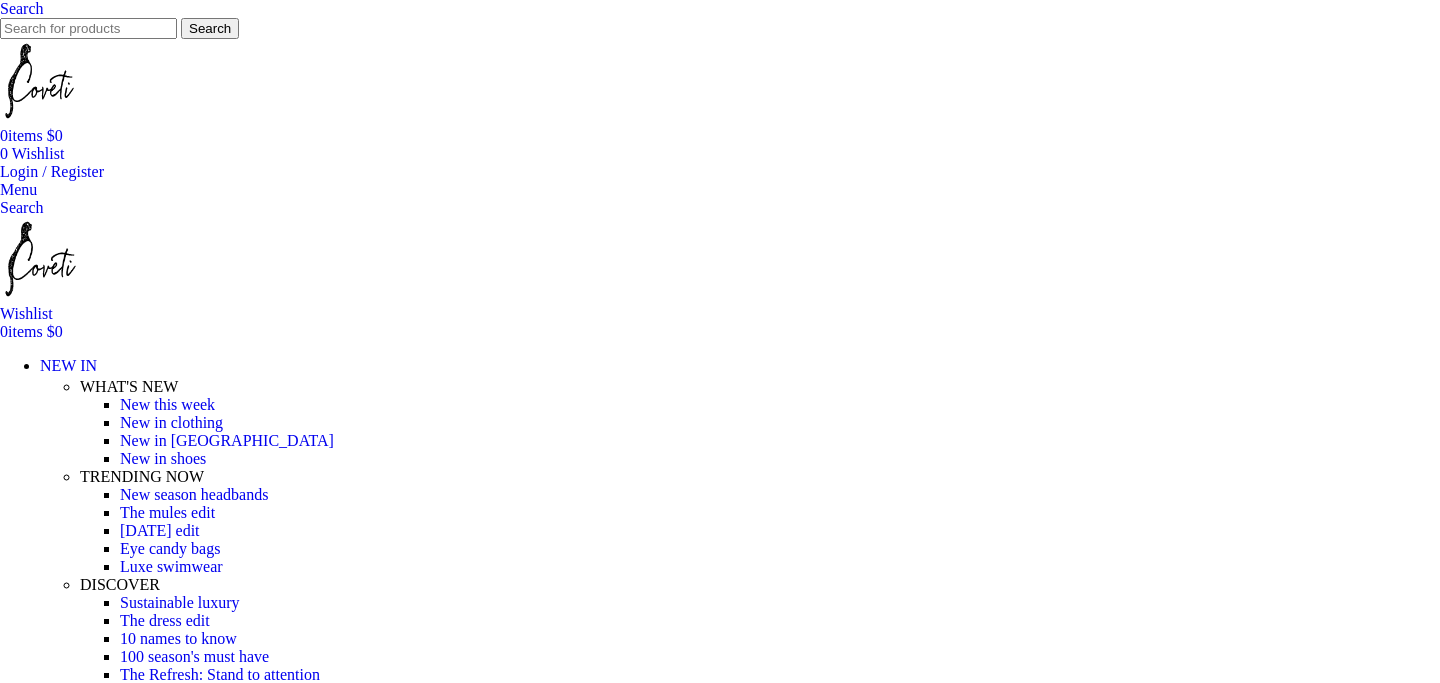 scroll, scrollTop: 0, scrollLeft: 0, axis: both 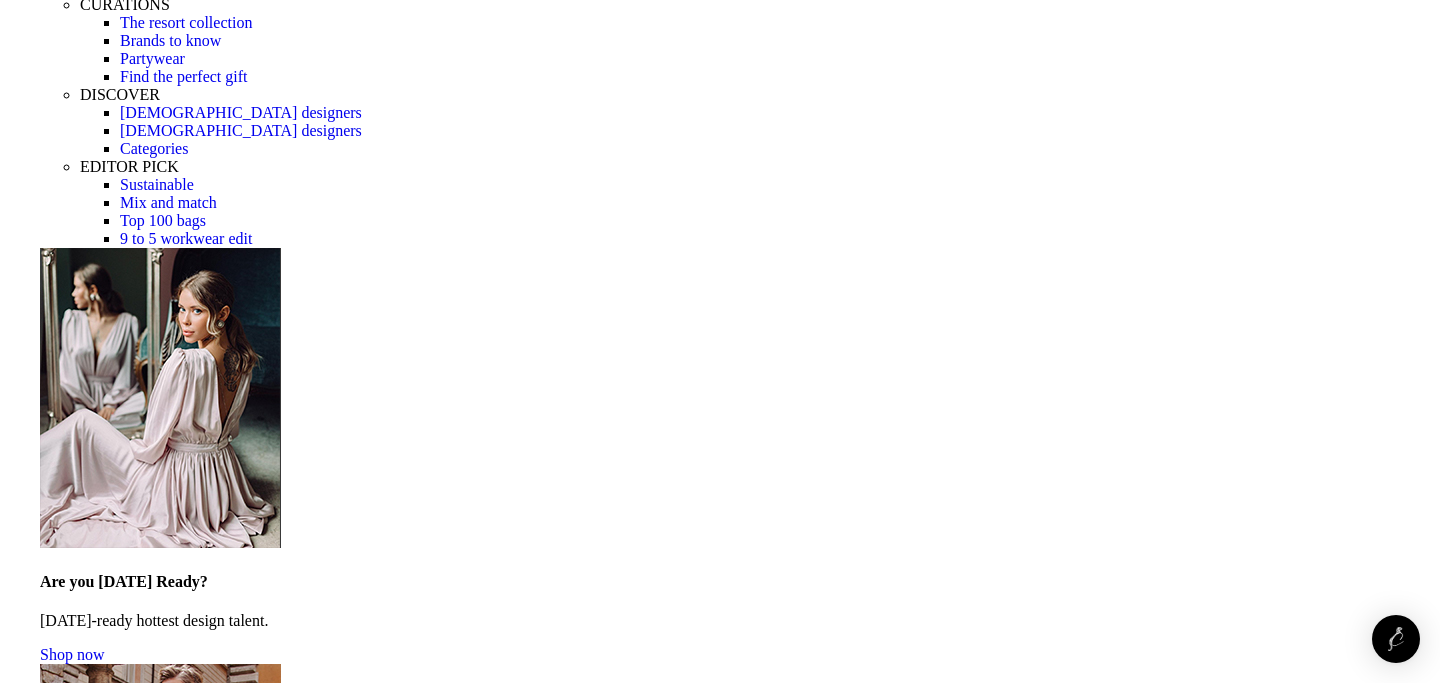 click on "Search" at bounding box center (22, -1230) 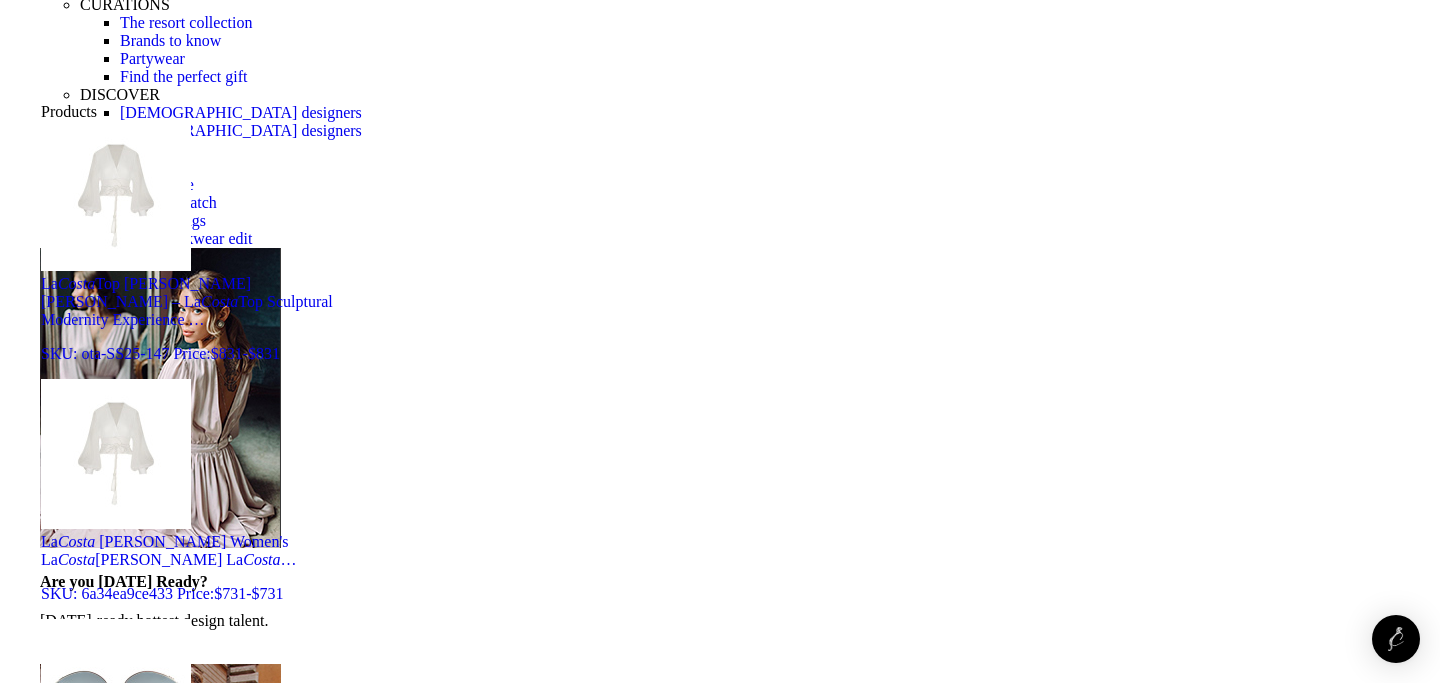 scroll, scrollTop: 1192, scrollLeft: 0, axis: vertical 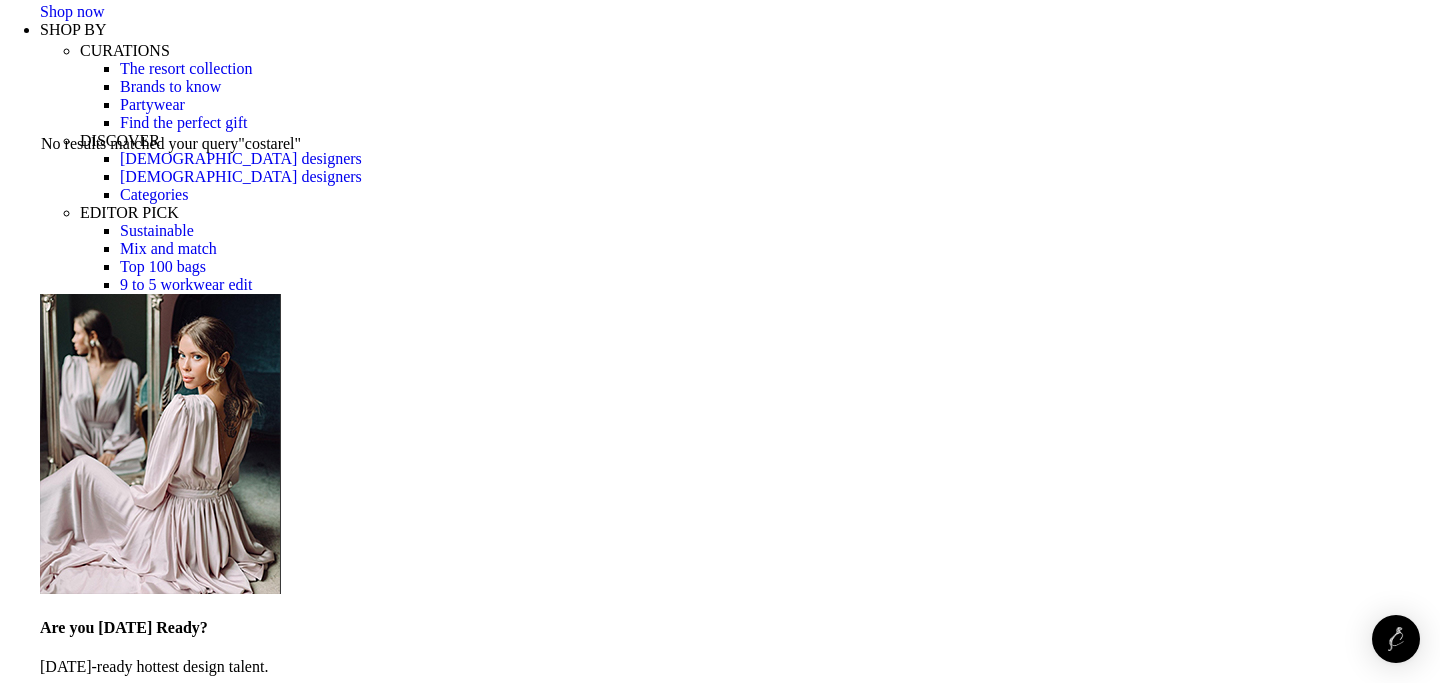 type on "c" 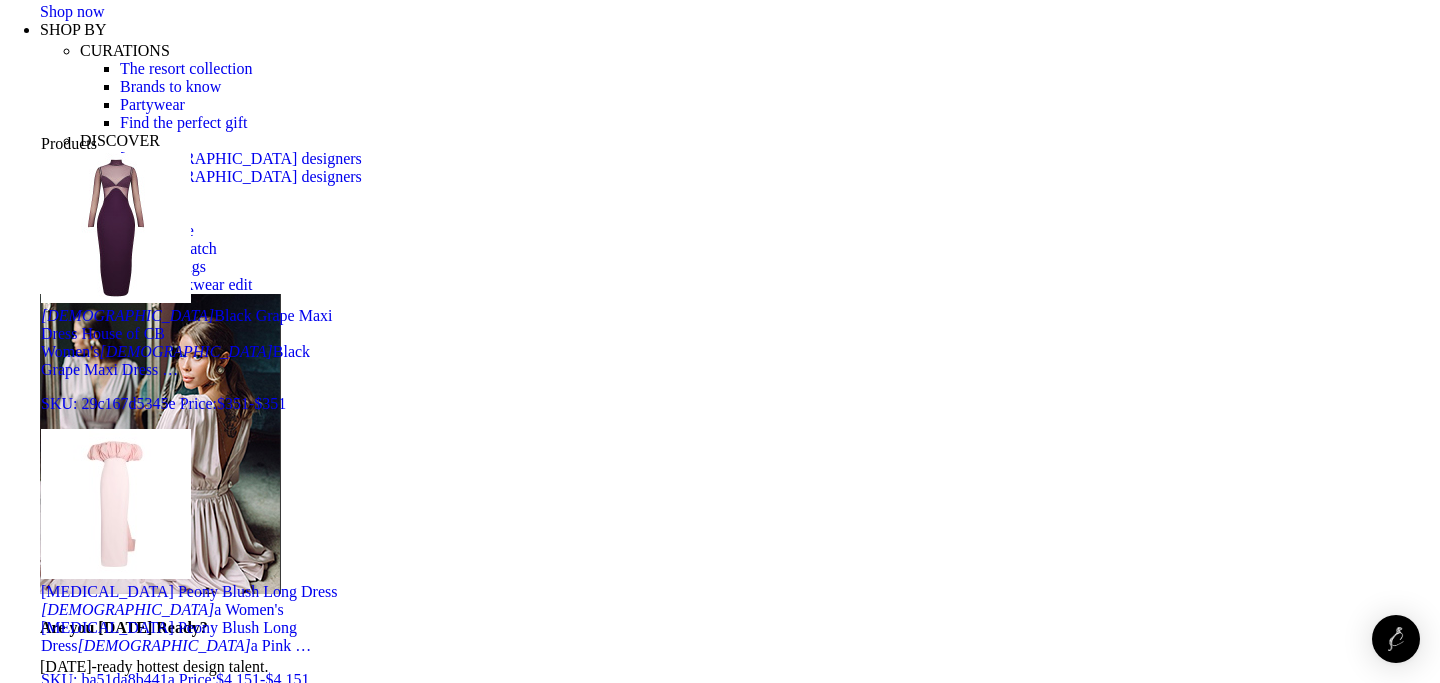 type on "[PERSON_NAME]" 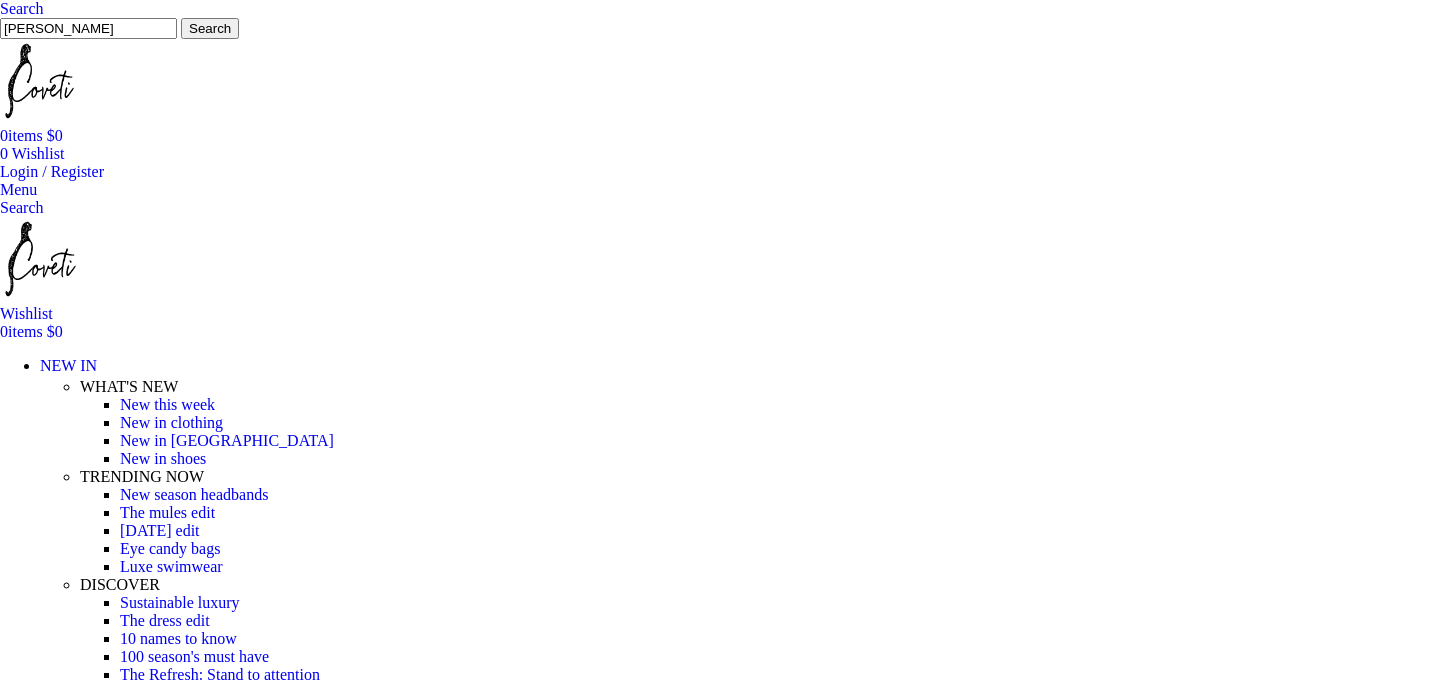 scroll, scrollTop: 0, scrollLeft: 0, axis: both 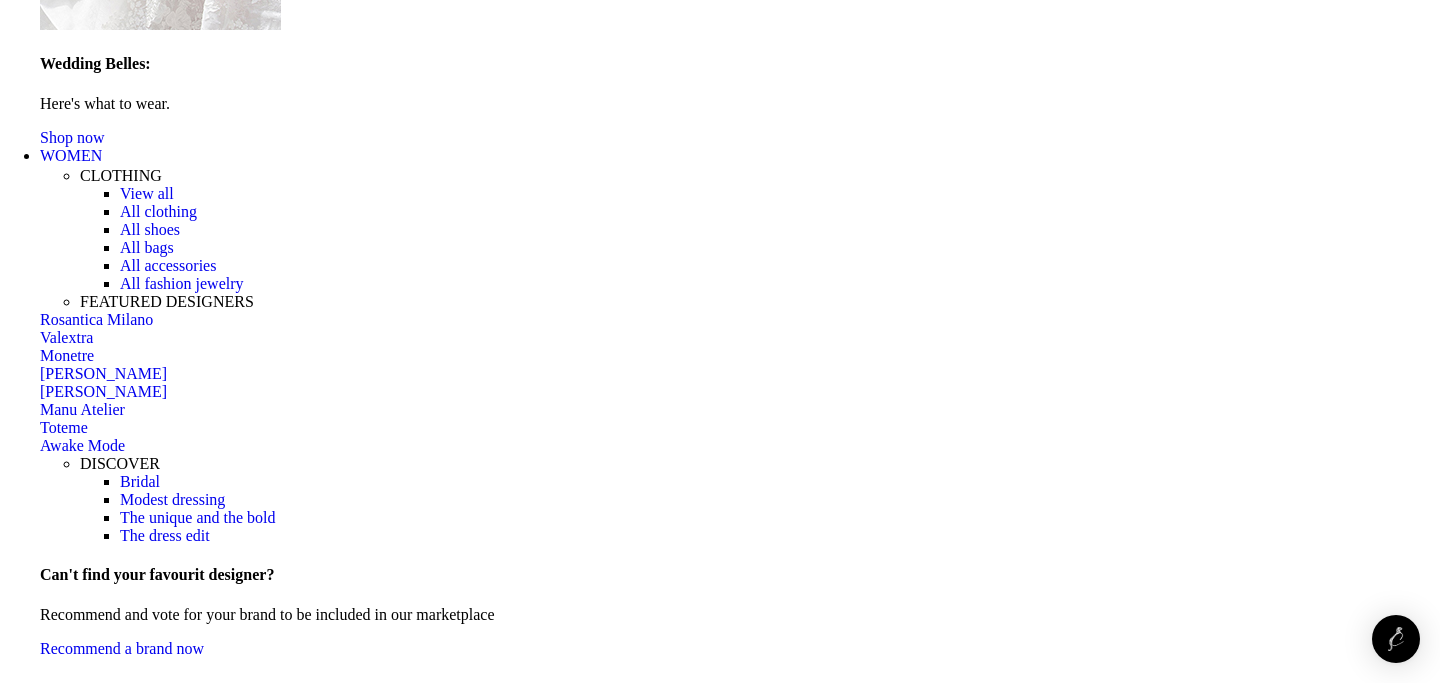 click at bounding box center (0, 20315) 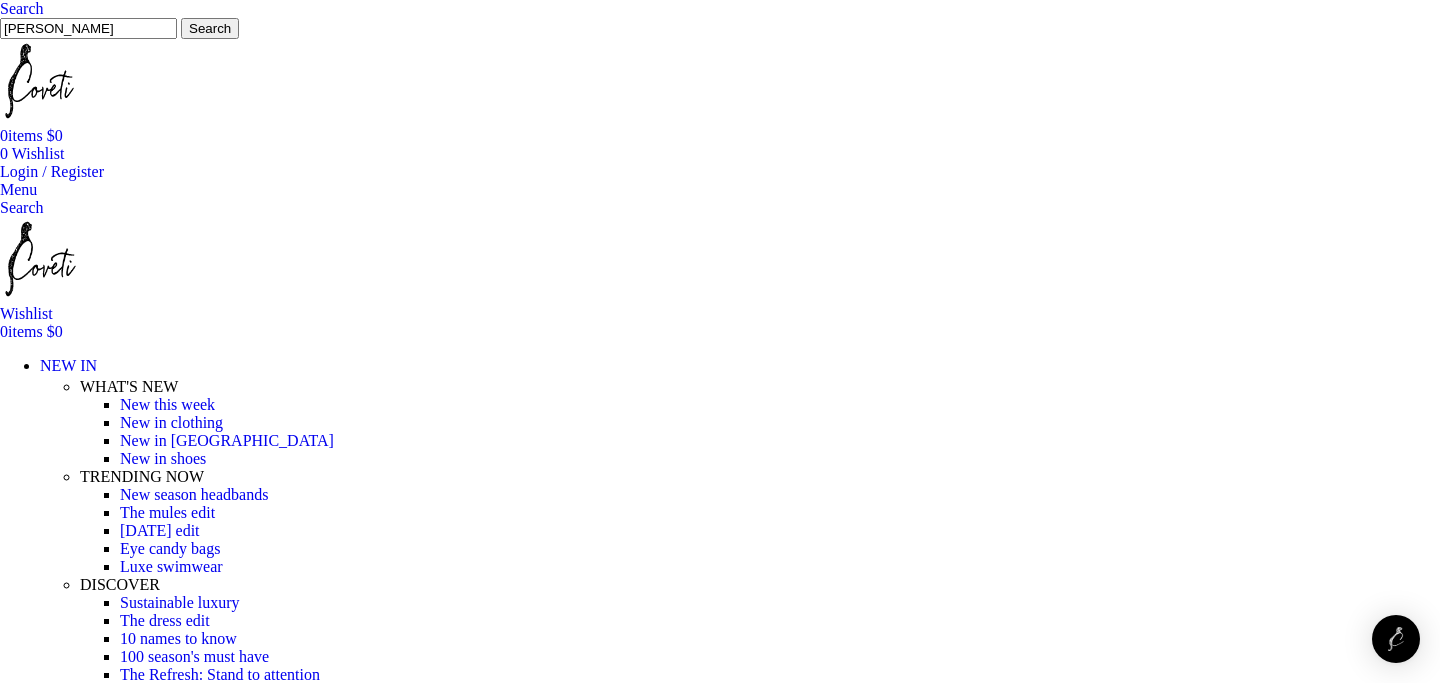 scroll, scrollTop: 0, scrollLeft: 0, axis: both 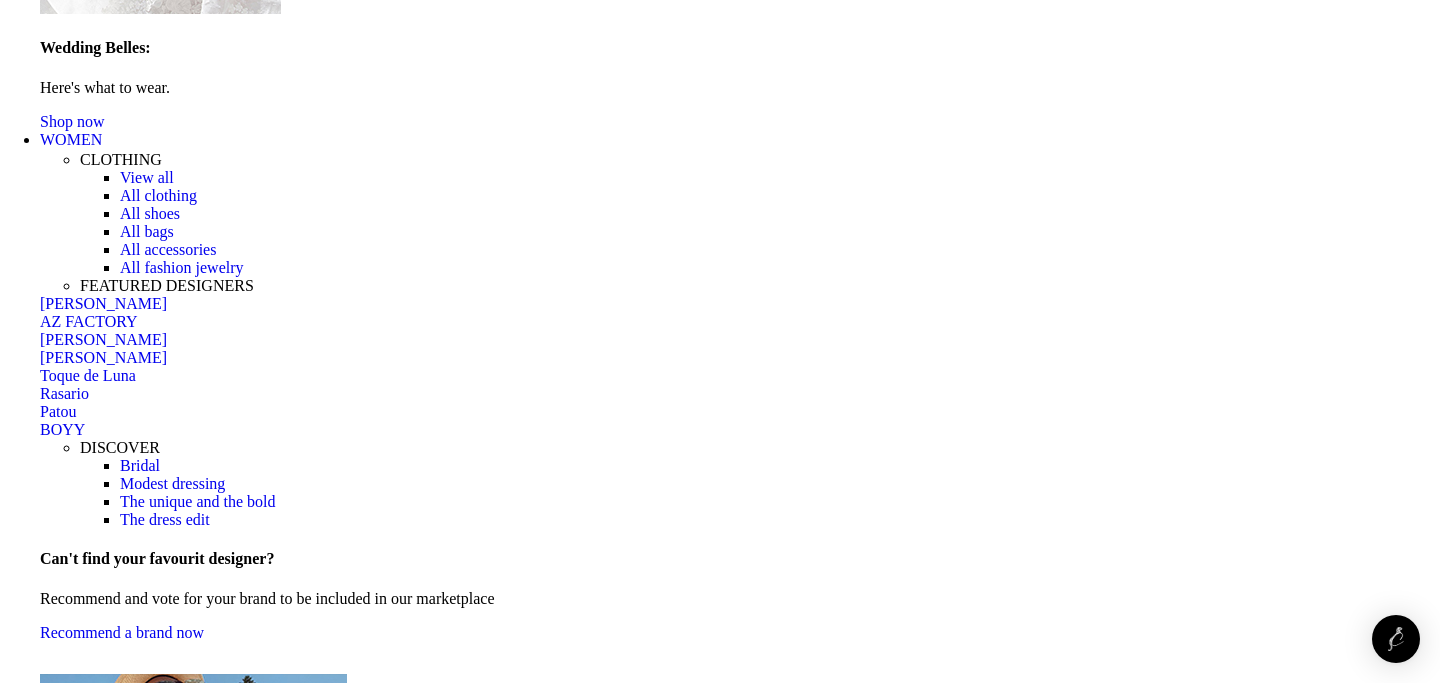 click at bounding box center [720, 20318] 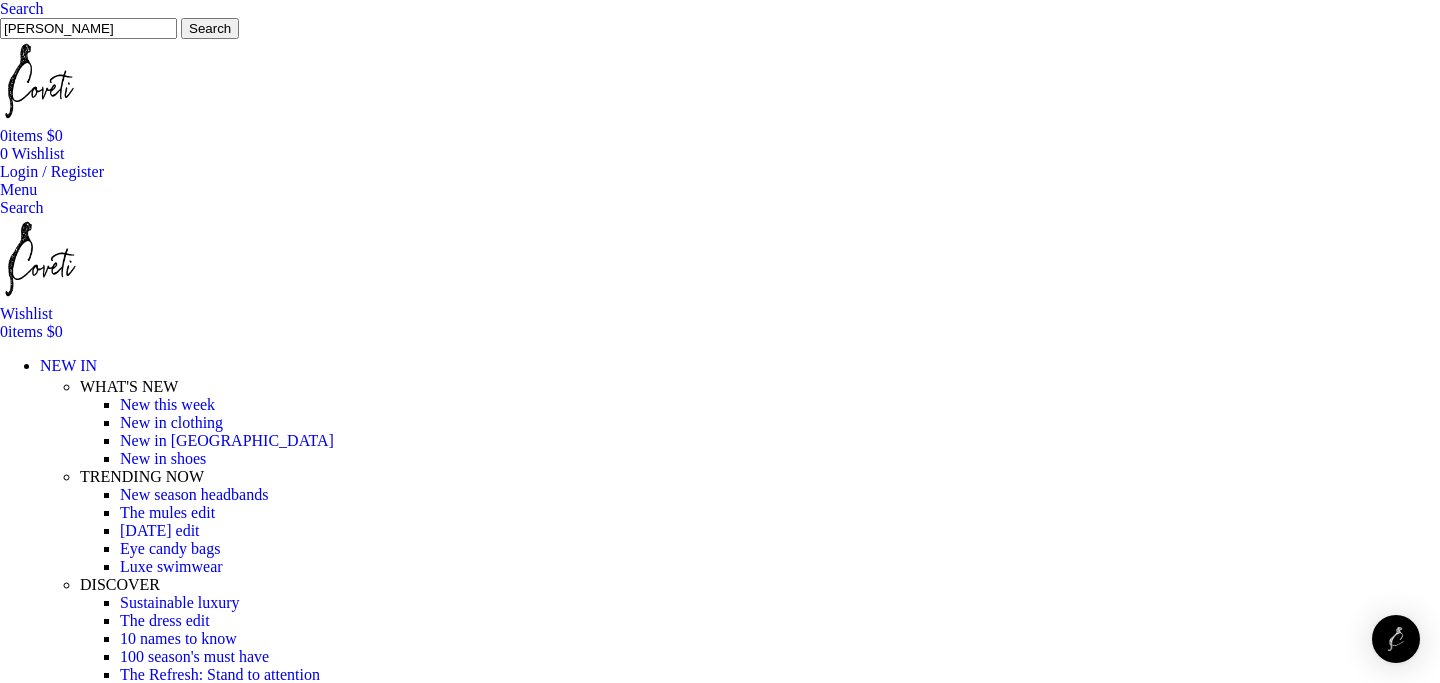 scroll, scrollTop: 0, scrollLeft: 0, axis: both 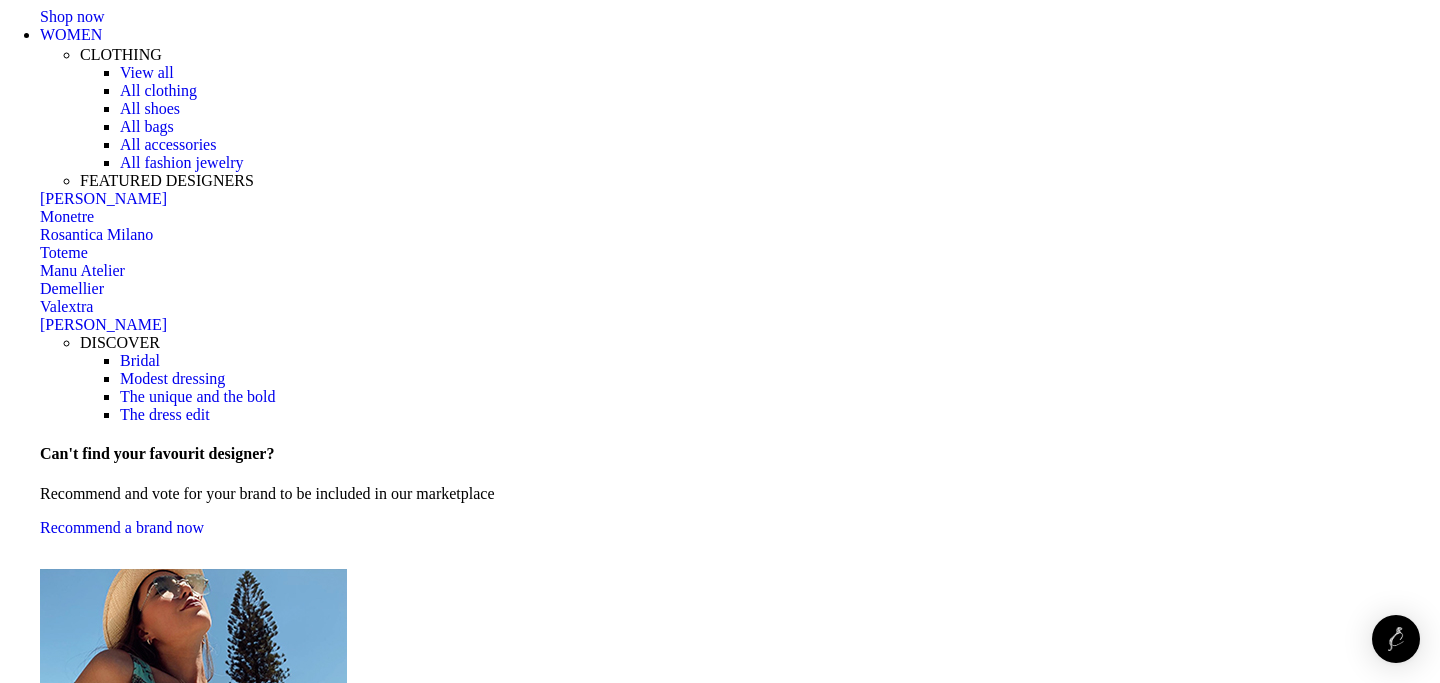 click at bounding box center (720, 21720) 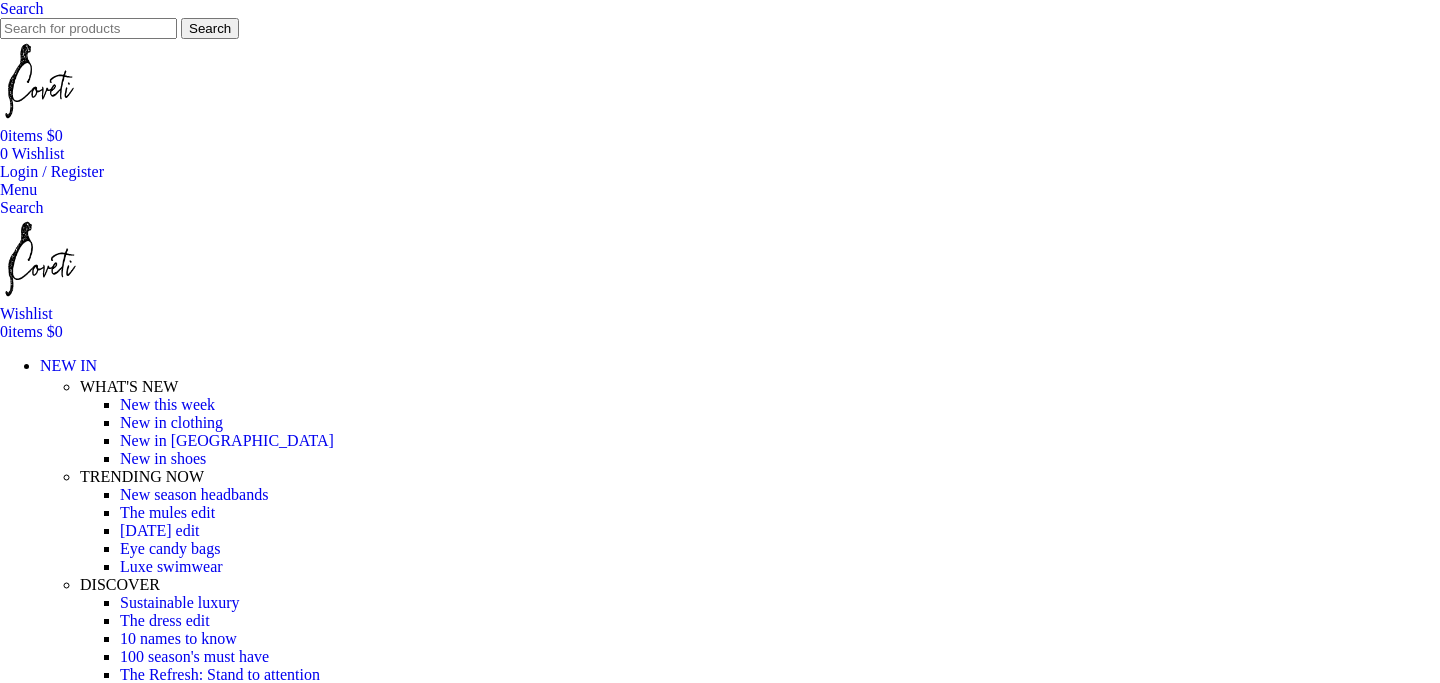 scroll, scrollTop: 0, scrollLeft: 0, axis: both 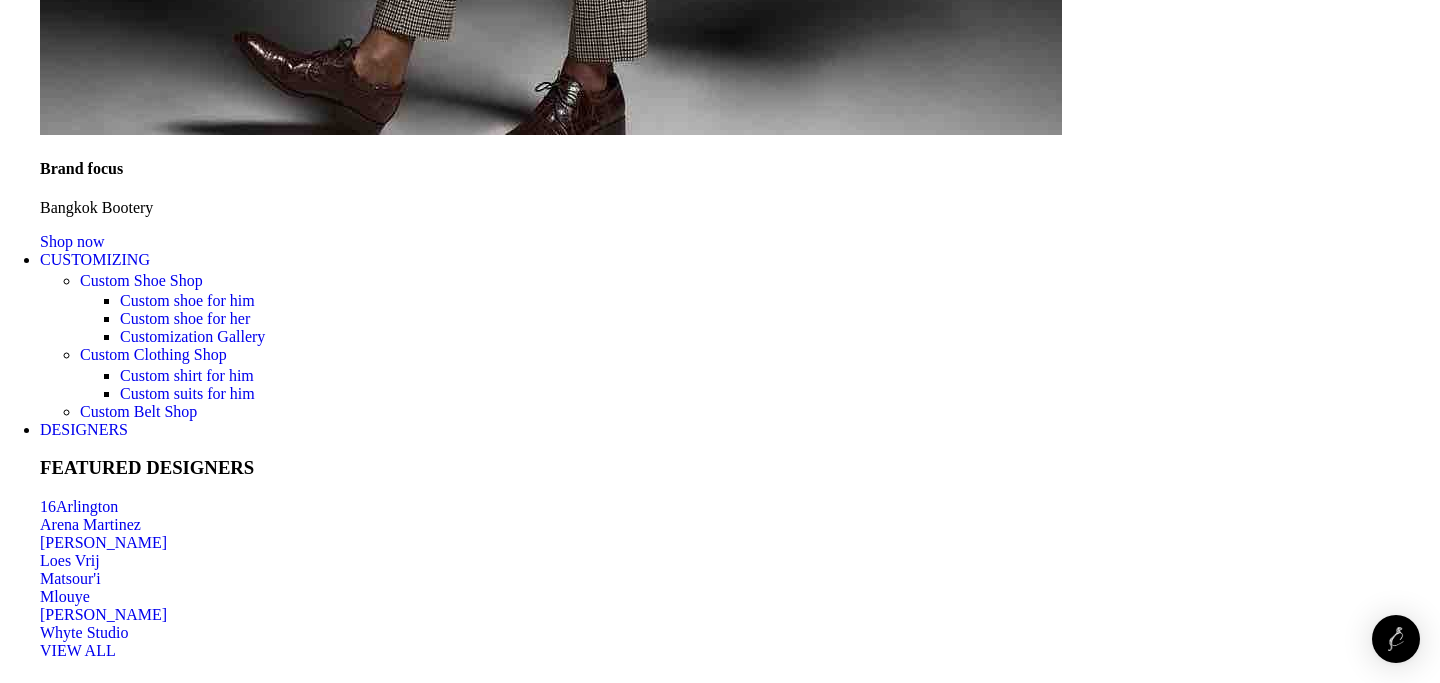 click at bounding box center (895, 40104) 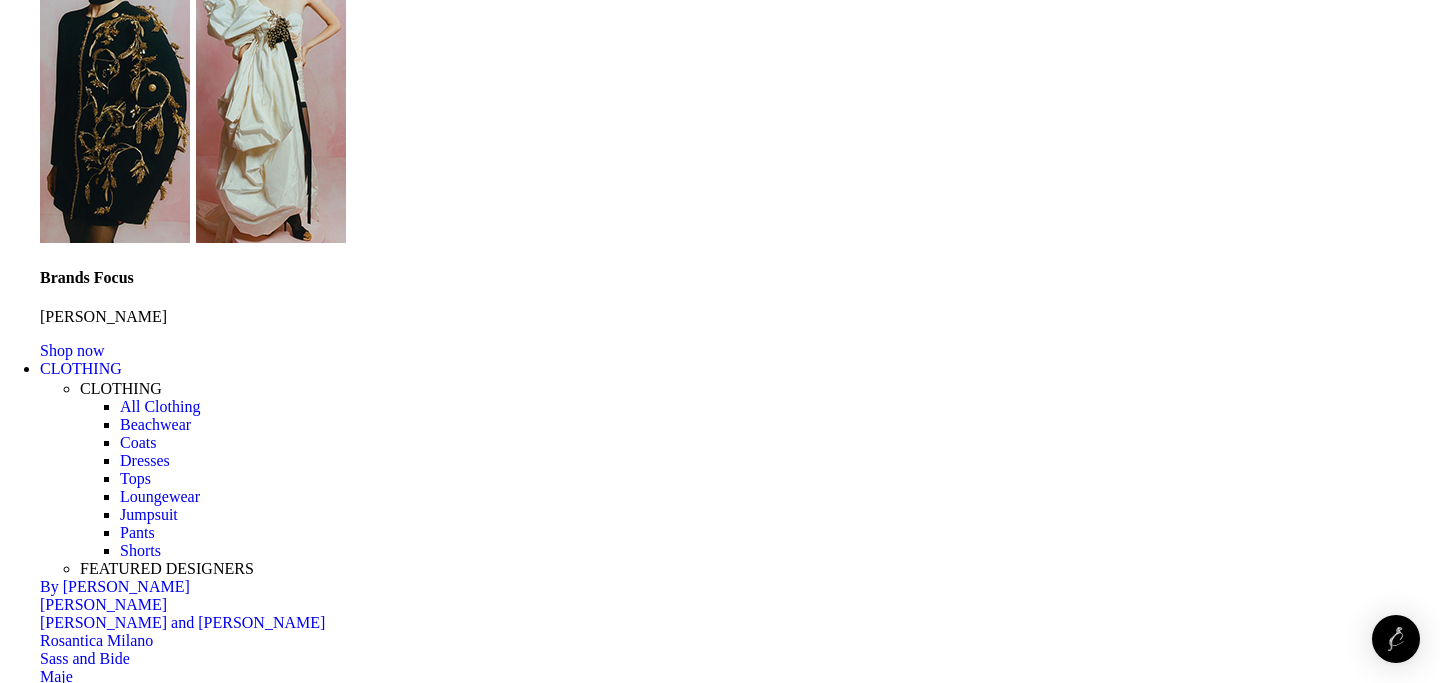 scroll, scrollTop: 6004, scrollLeft: 0, axis: vertical 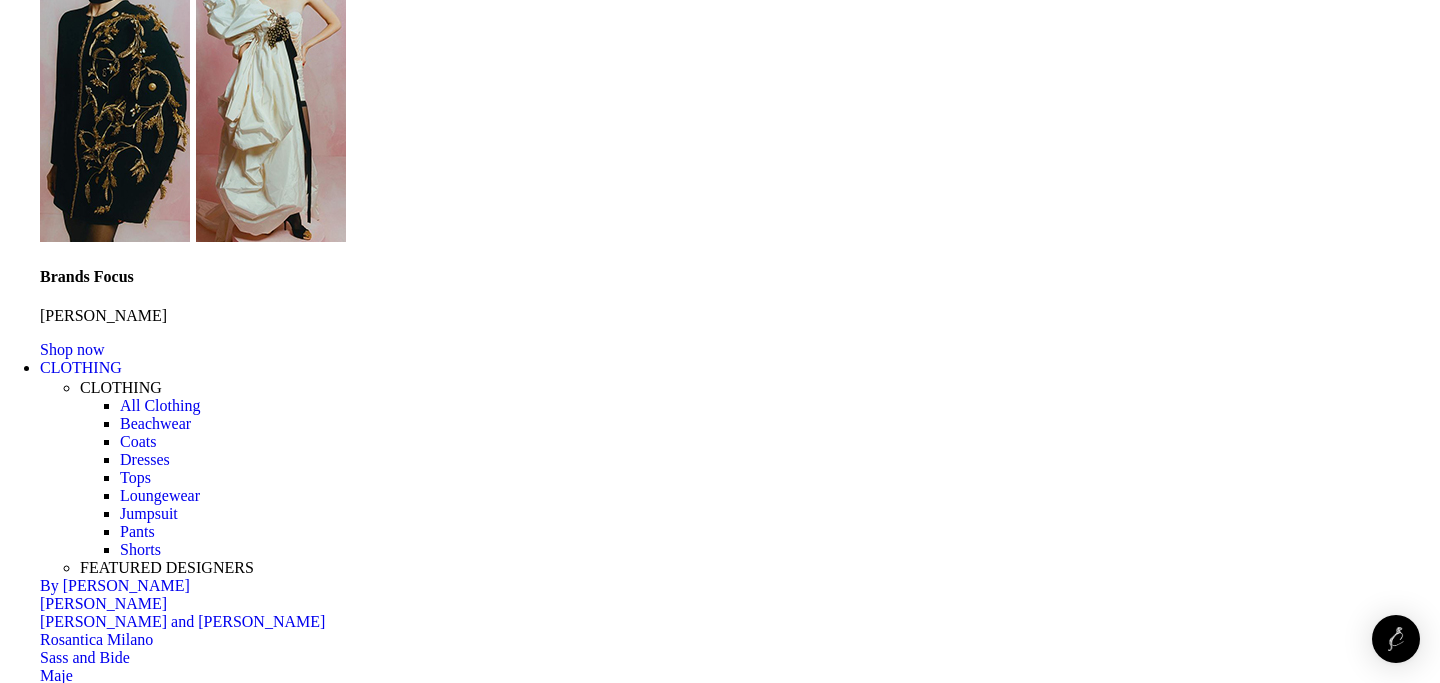 click on "2" at bounding box center [394, 47718] 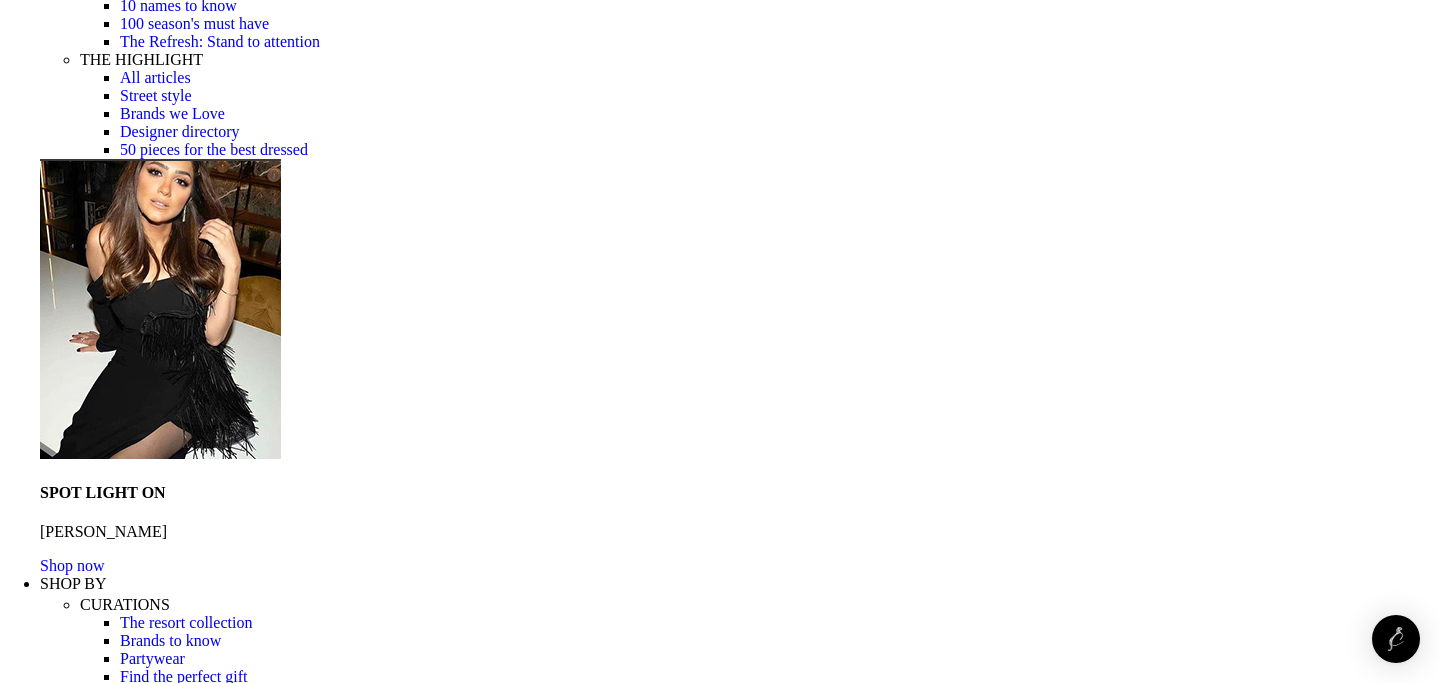 scroll, scrollTop: 705, scrollLeft: 0, axis: vertical 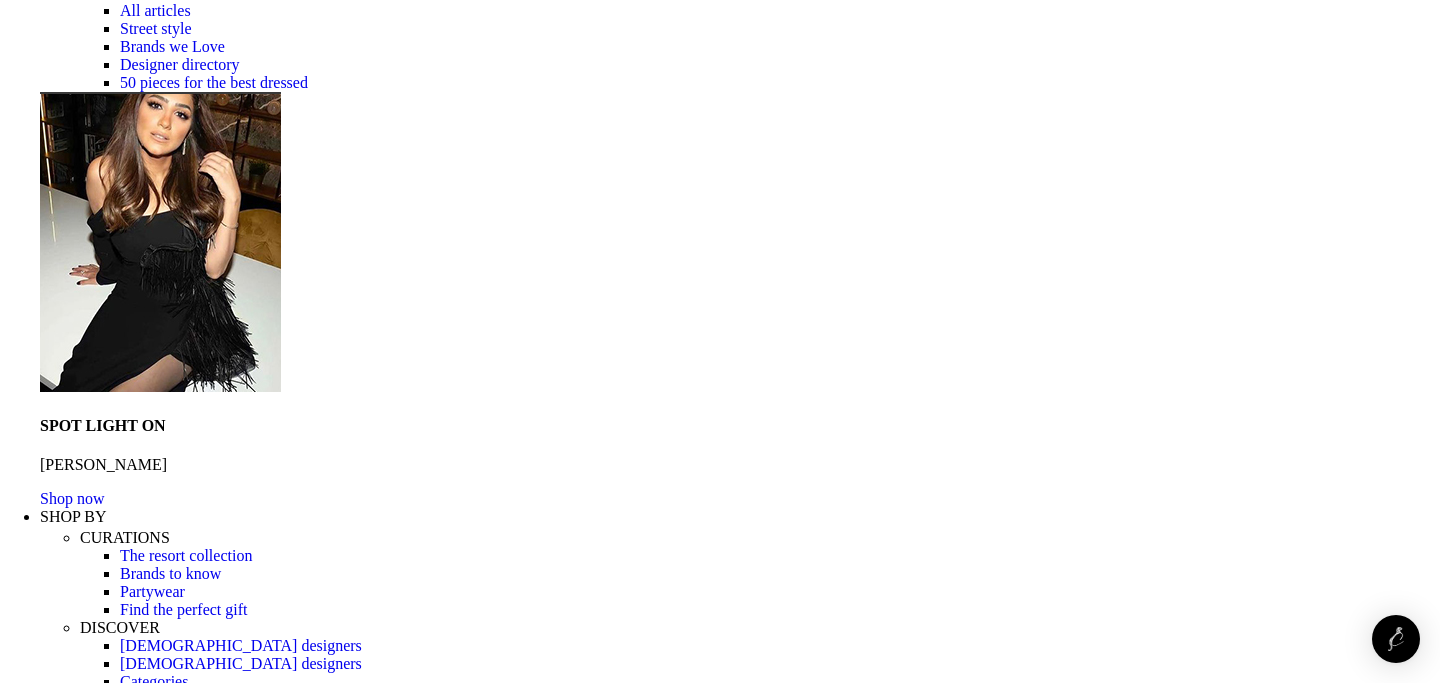 click at bounding box center [895, 20578] 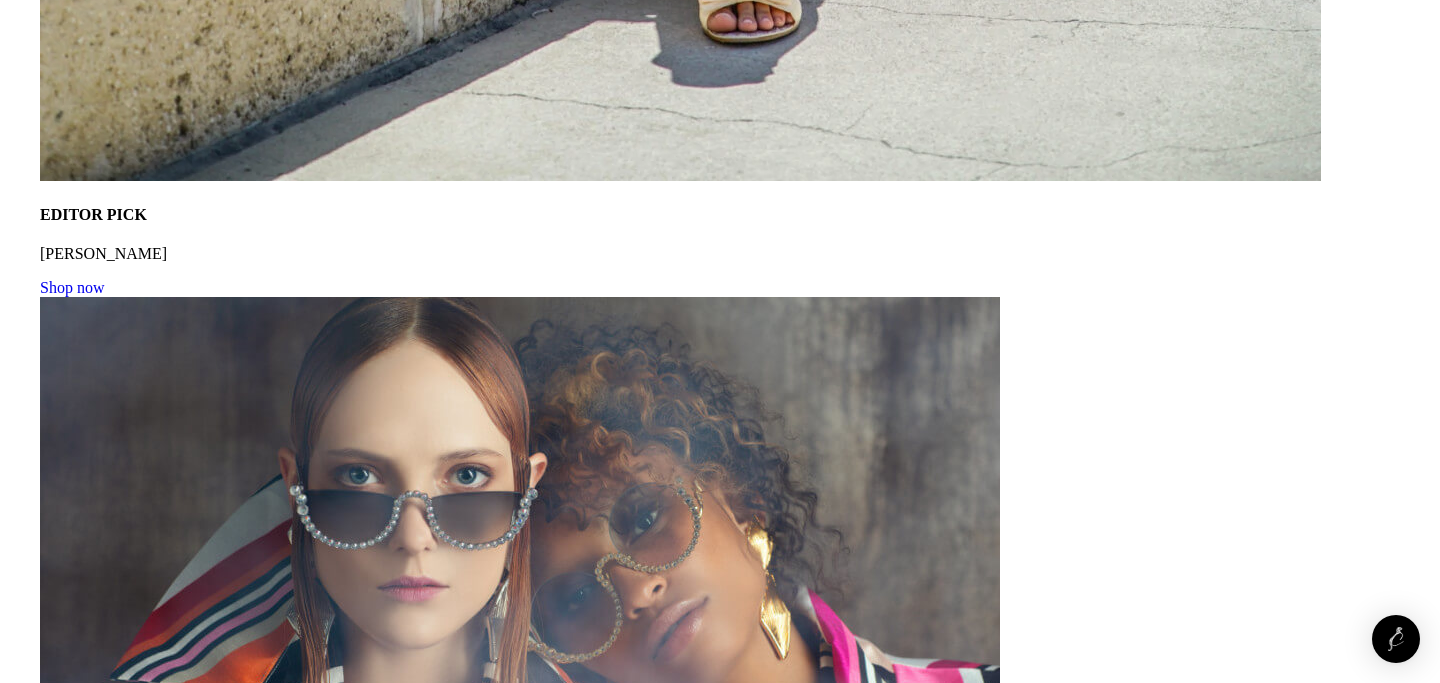 scroll, scrollTop: 13043, scrollLeft: 0, axis: vertical 